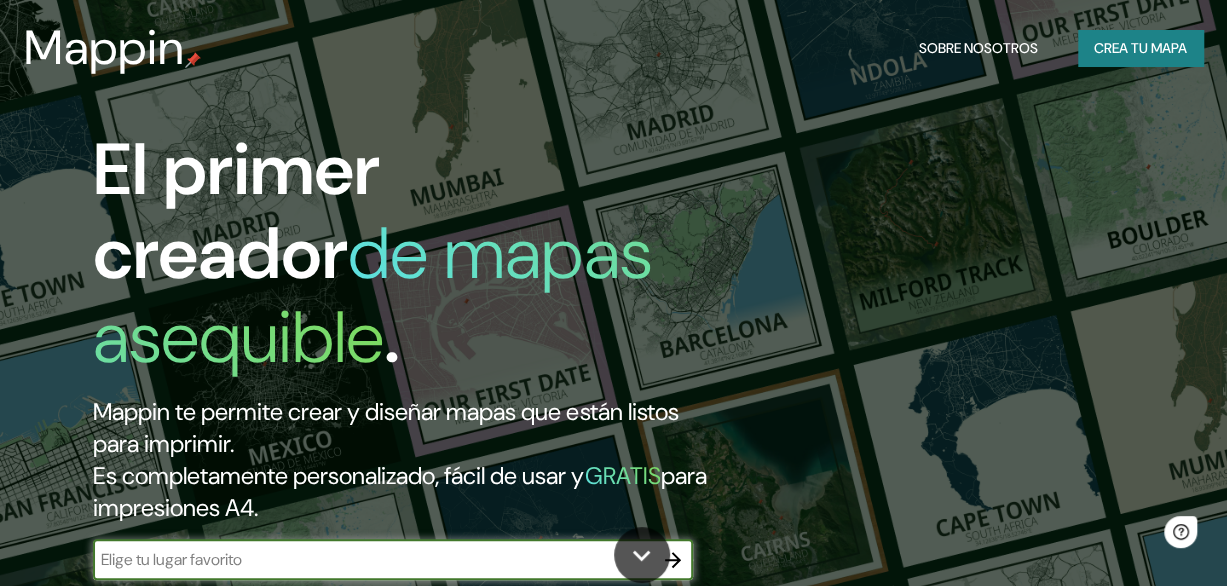 scroll, scrollTop: 0, scrollLeft: 0, axis: both 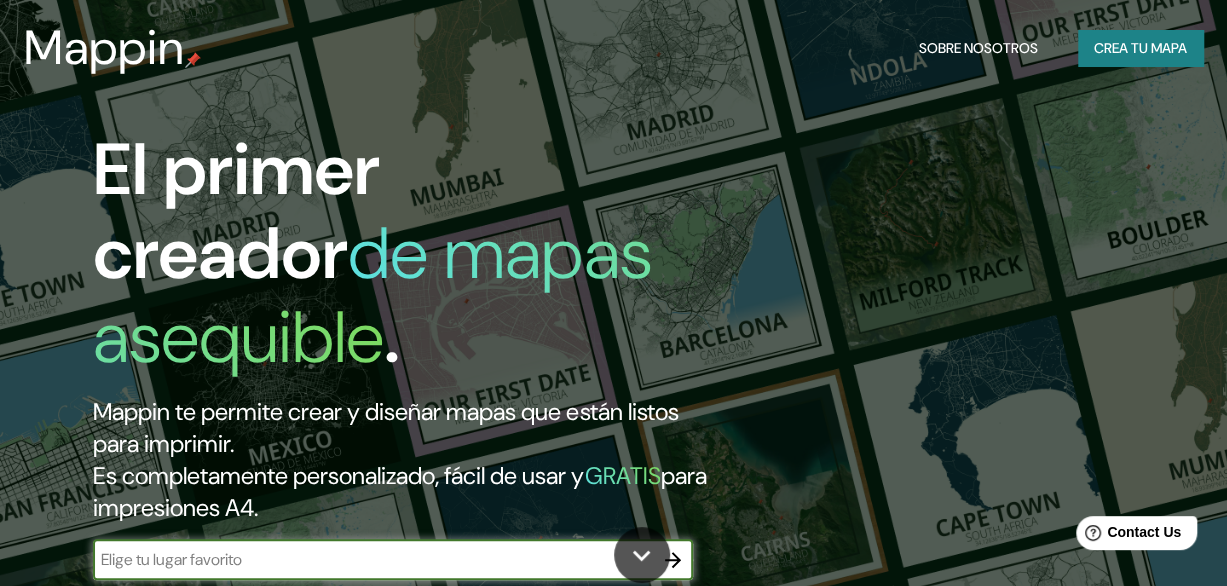 click at bounding box center [373, 559] 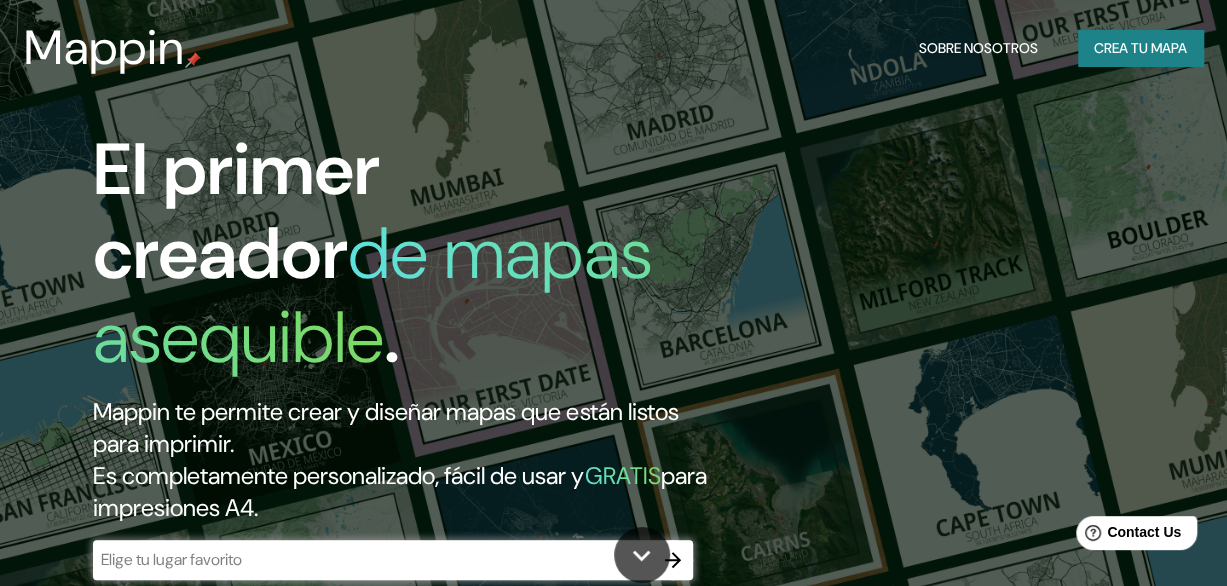 click on "​" at bounding box center [393, 560] 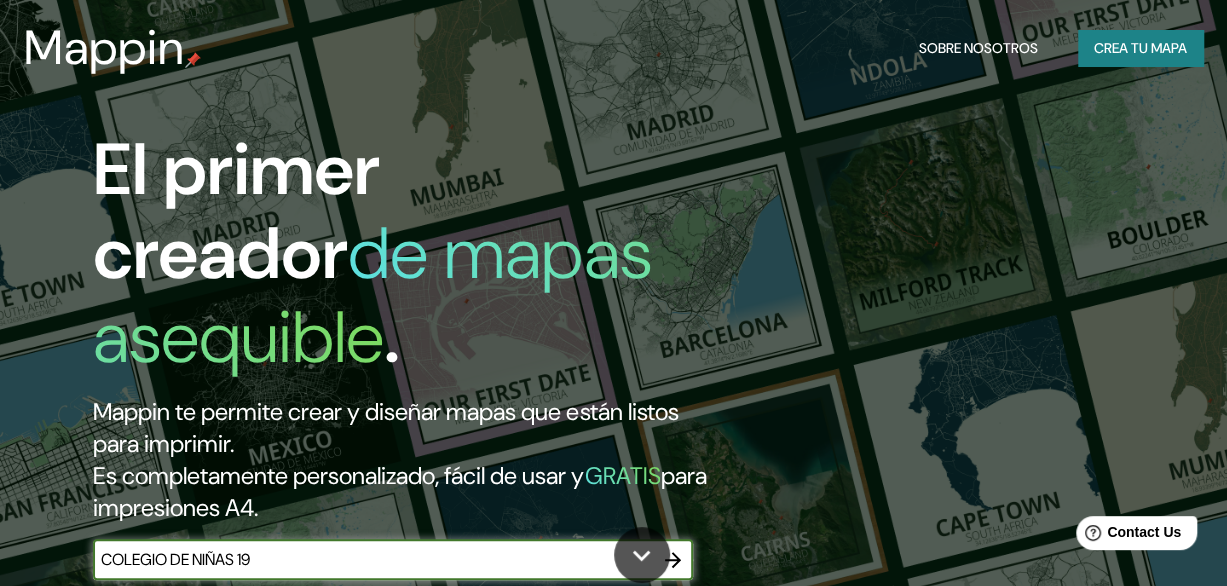 type on "COLEGIO DE NIÑAS 19" 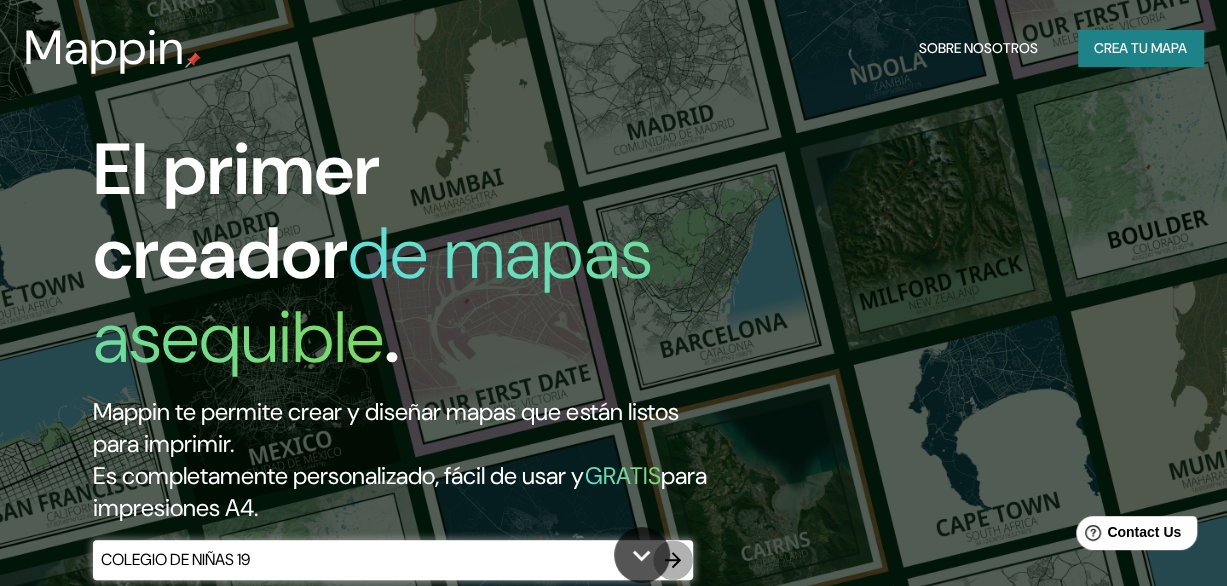 click at bounding box center (673, 560) 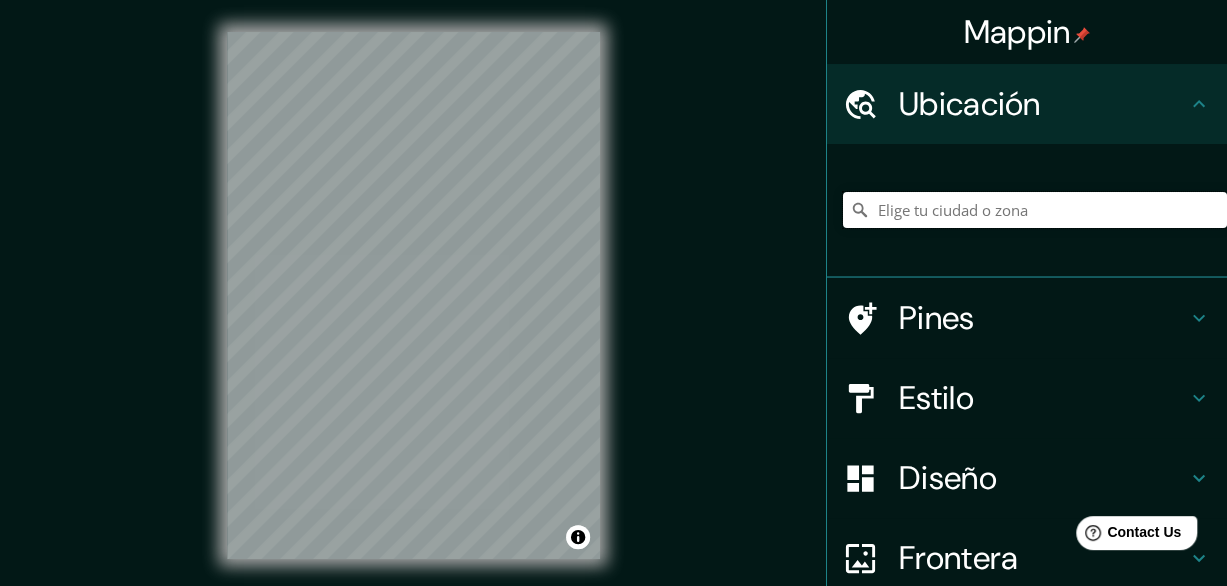 click at bounding box center (1035, 210) 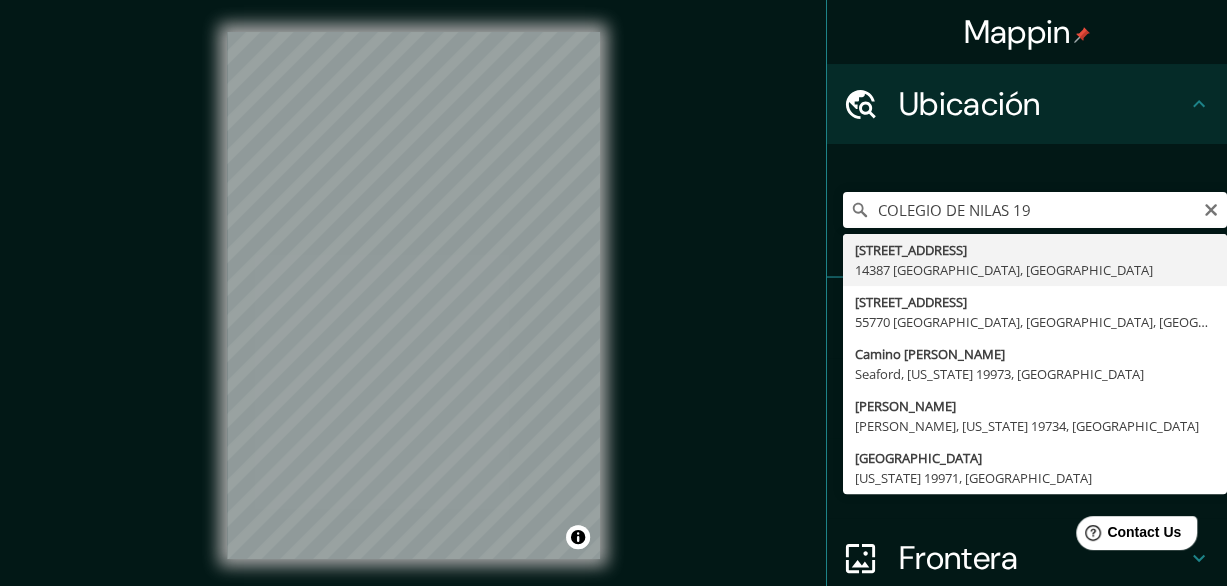 type on "[STREET_ADDRESS]" 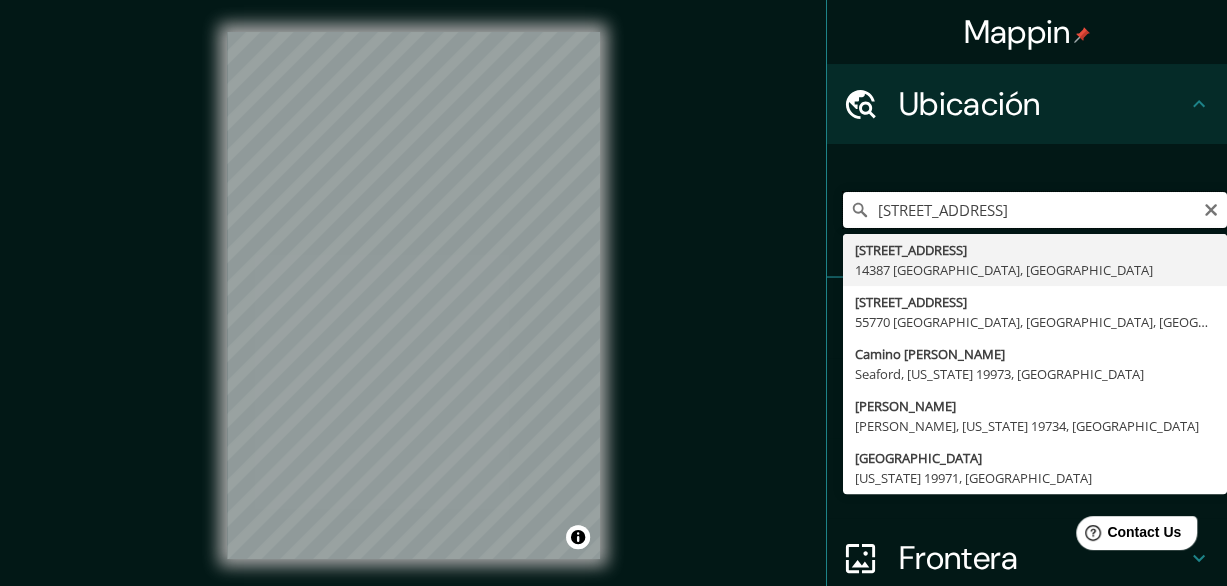 scroll, scrollTop: 0, scrollLeft: 0, axis: both 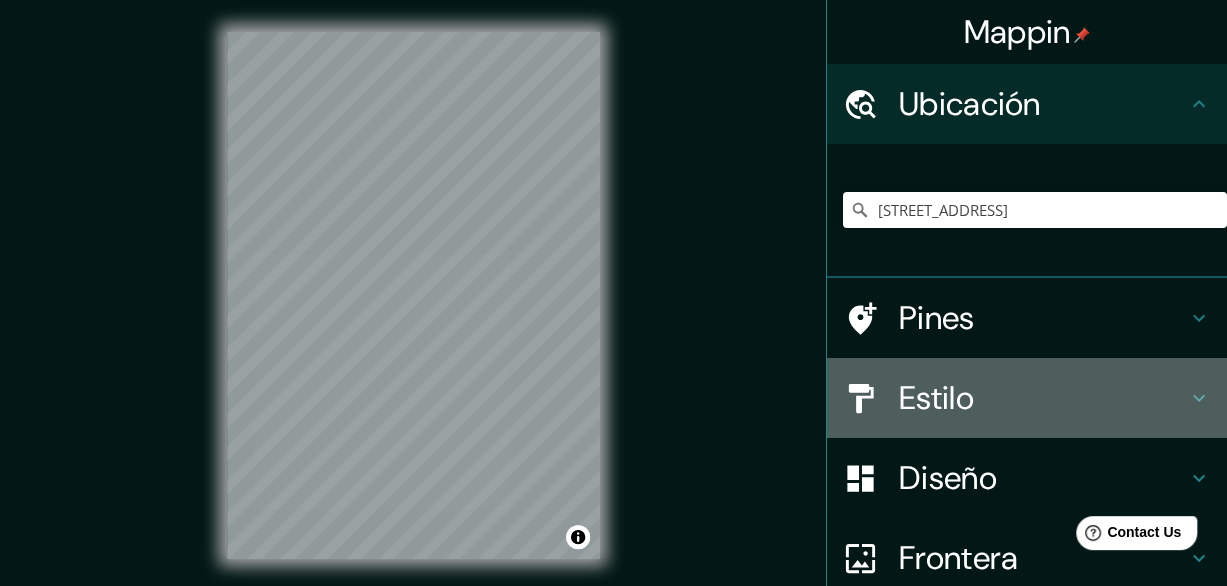 click on "Estilo" at bounding box center [1043, 398] 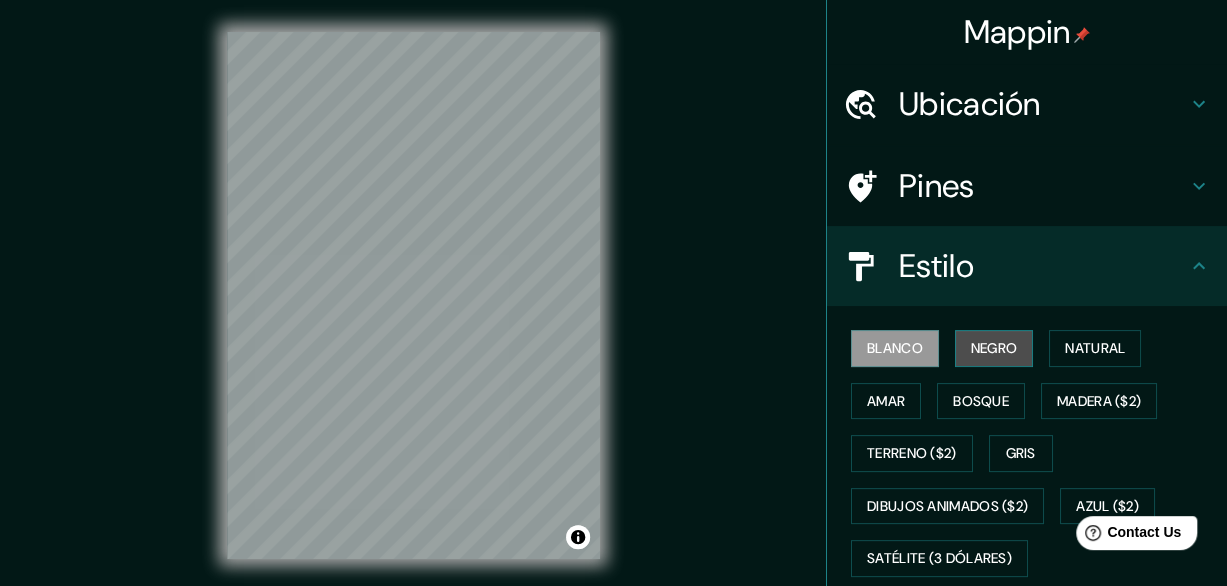 click on "Negro" at bounding box center (994, 348) 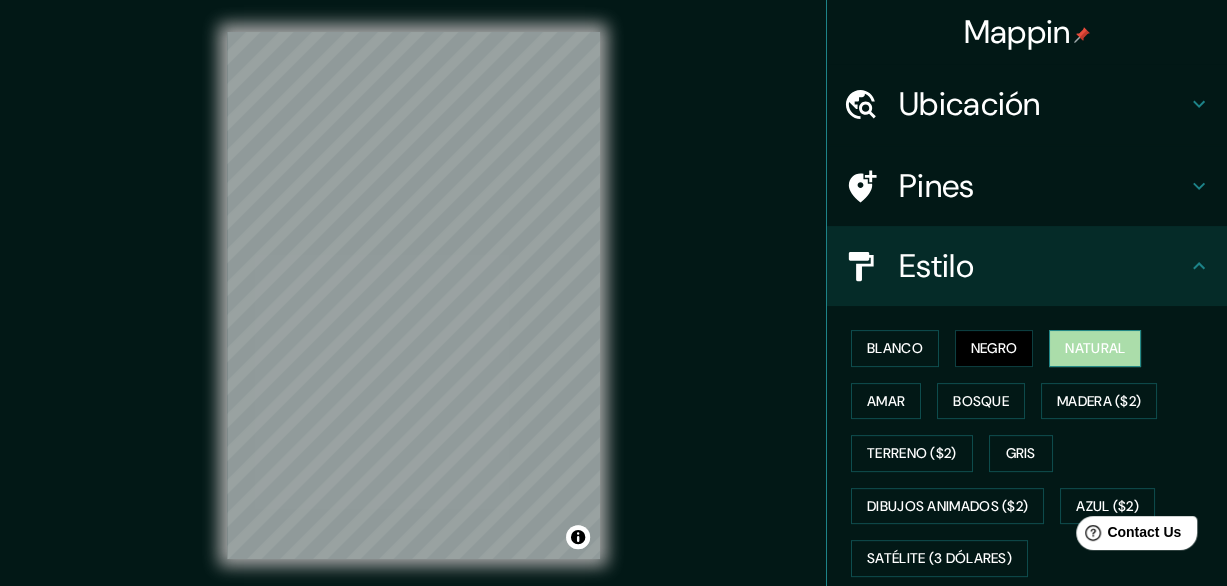 click on "Natural" at bounding box center (1095, 348) 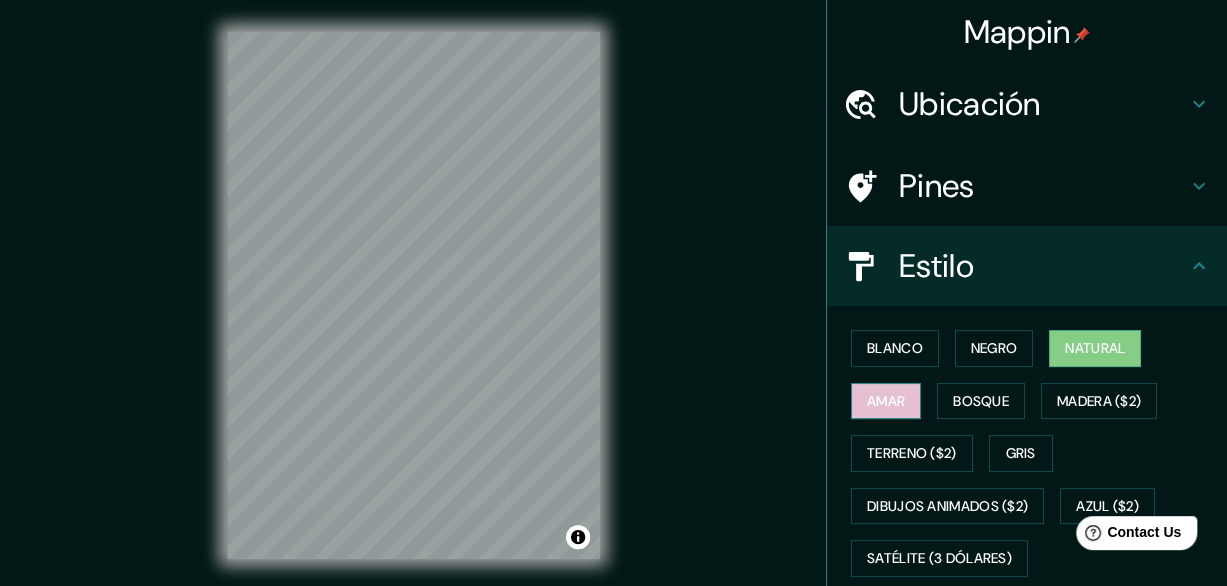 click on "Amar" at bounding box center (886, 401) 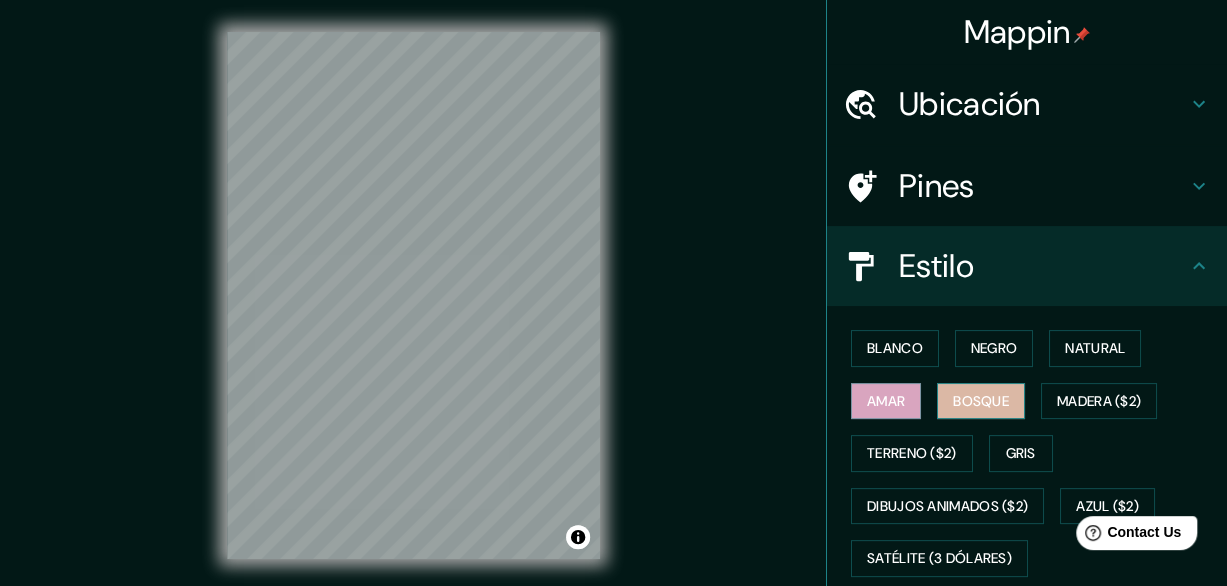 click on "Bosque" at bounding box center [981, 401] 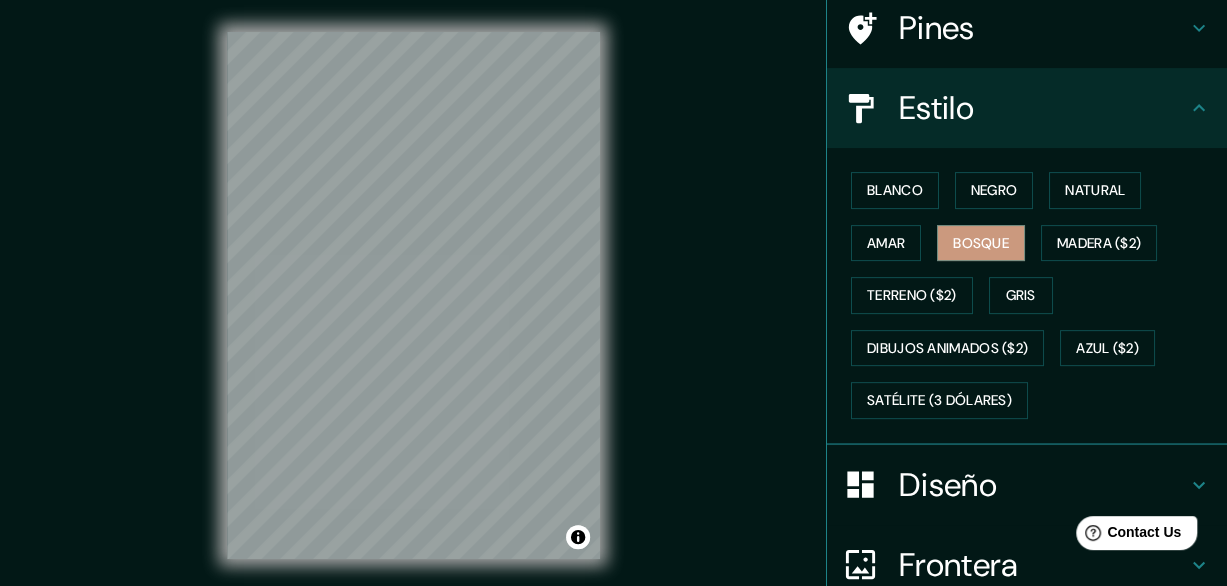 scroll, scrollTop: 223, scrollLeft: 0, axis: vertical 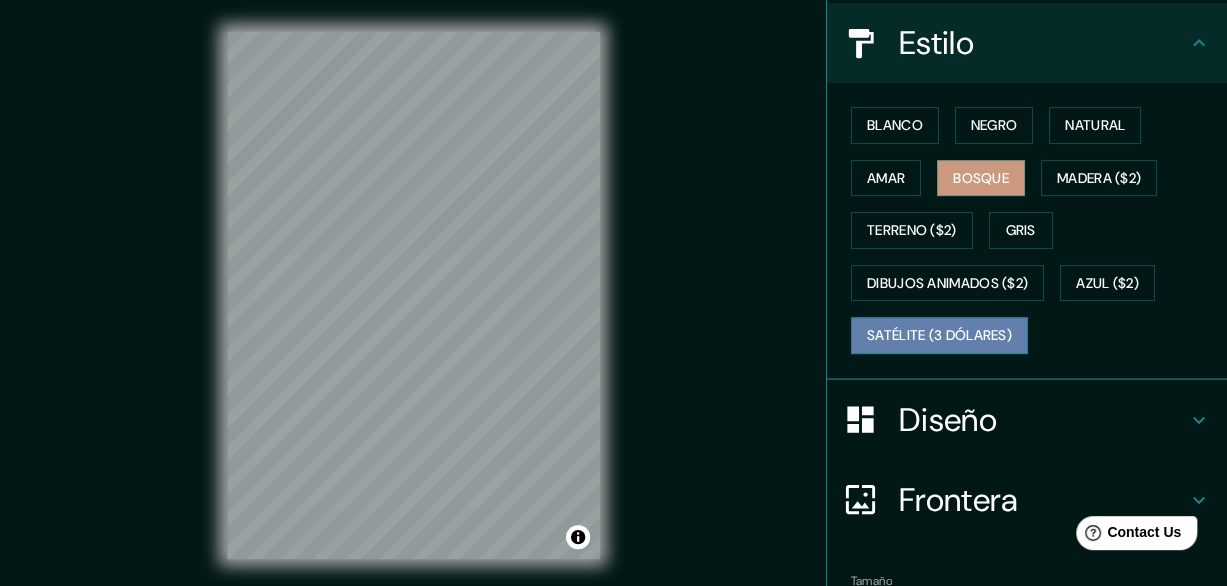 click on "Satélite (3 dólares)" at bounding box center [939, 335] 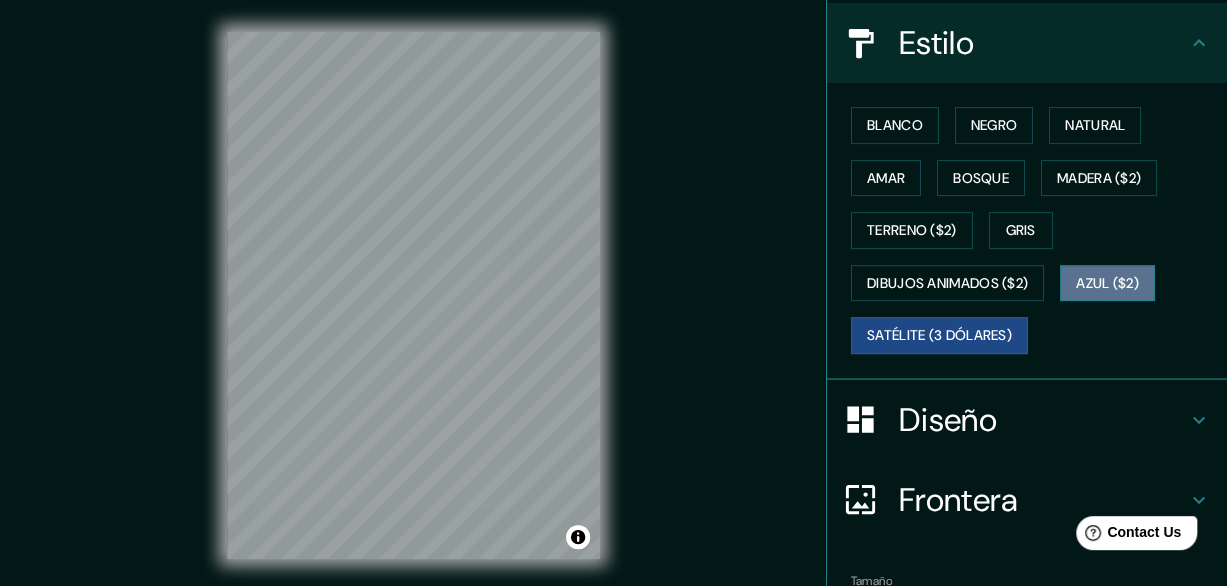 click on "Azul ($2)" at bounding box center [1107, 283] 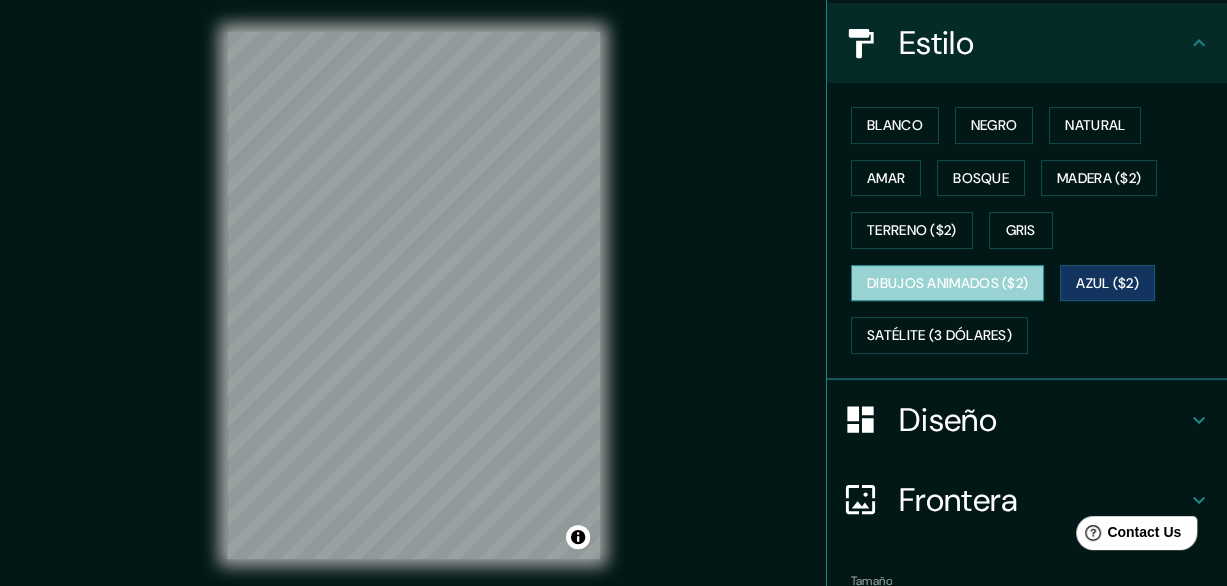 click on "Dibujos animados ($2)" at bounding box center (947, 283) 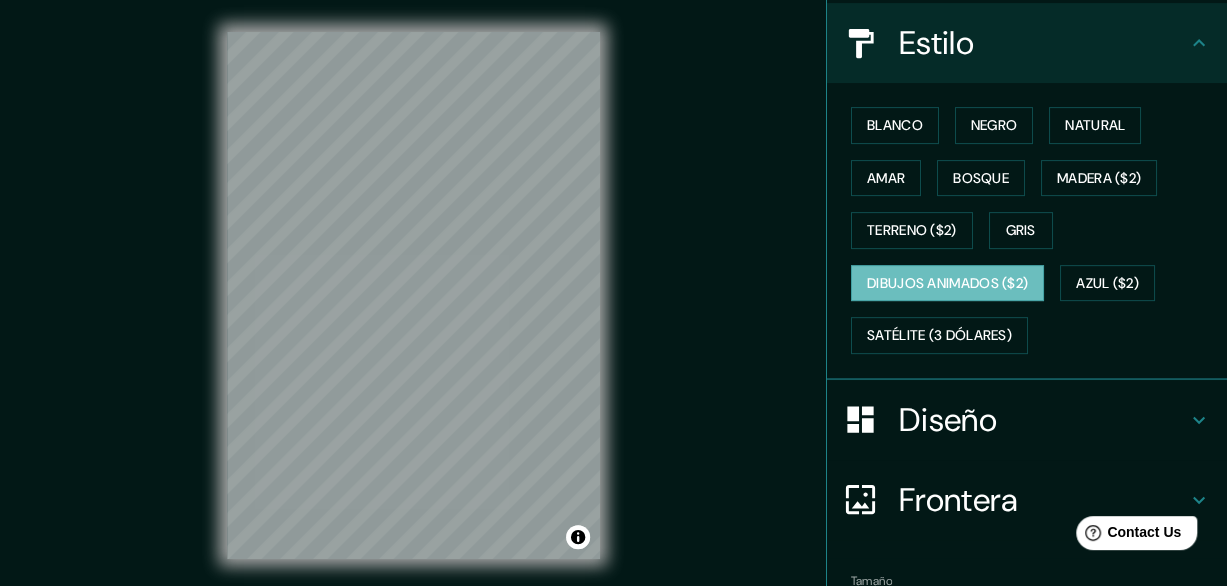 click on "Blanco Negro Natural [PERSON_NAME] ($2) Terreno ($2) Gris Dibujos animados ($2) Azul ($2) Satélite (3 dólares)" at bounding box center (1035, 230) 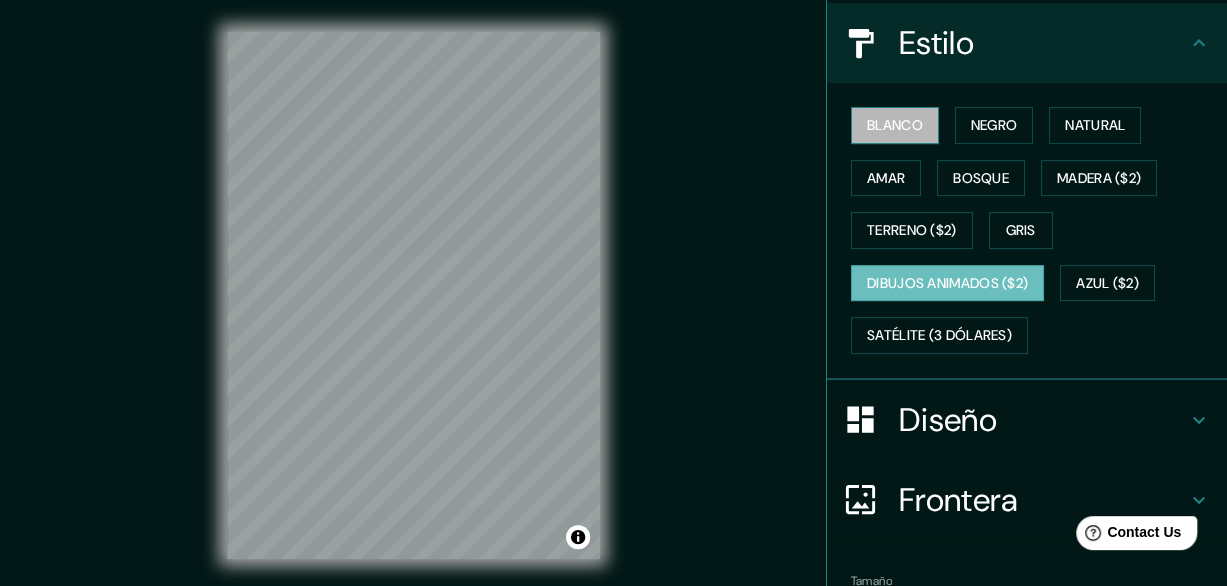click on "Blanco" at bounding box center [895, 125] 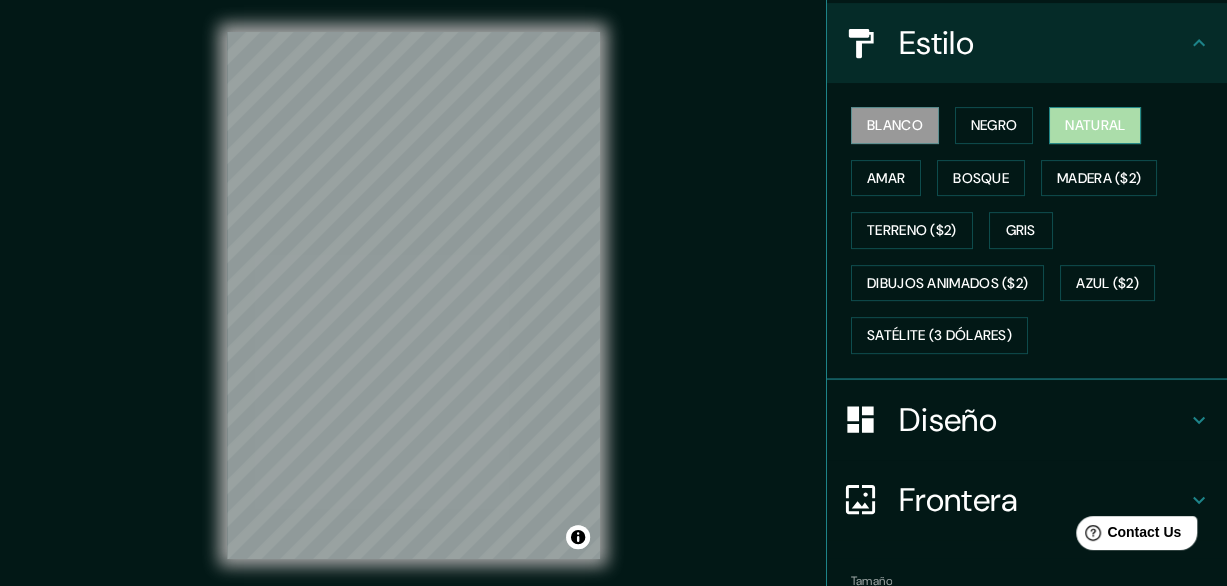 click on "Natural" at bounding box center [1095, 125] 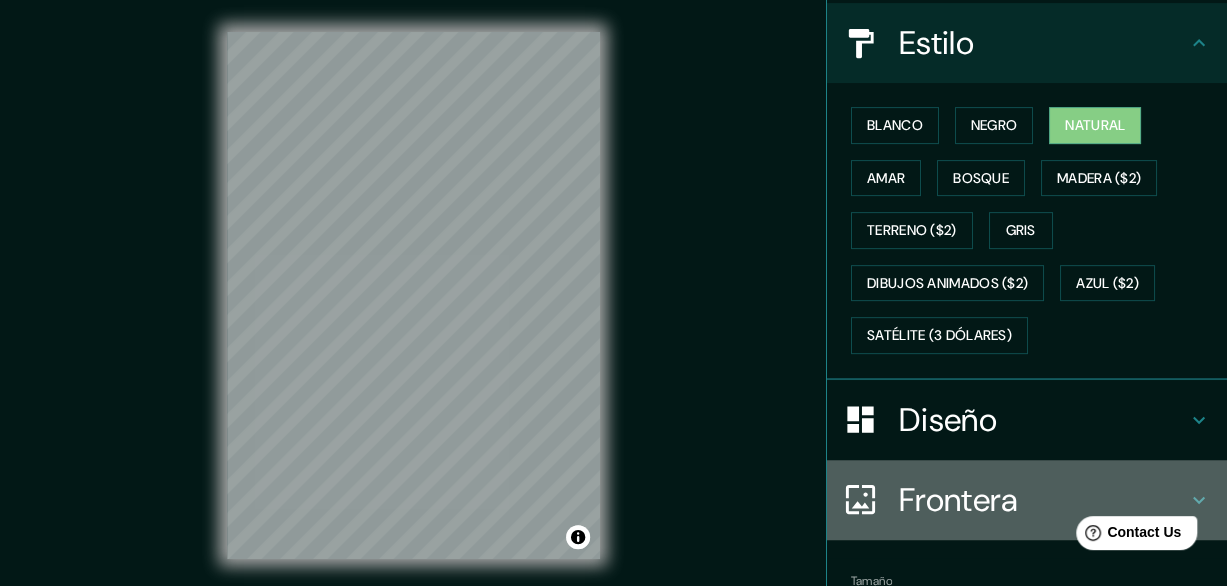 click on "Frontera" at bounding box center [1043, 500] 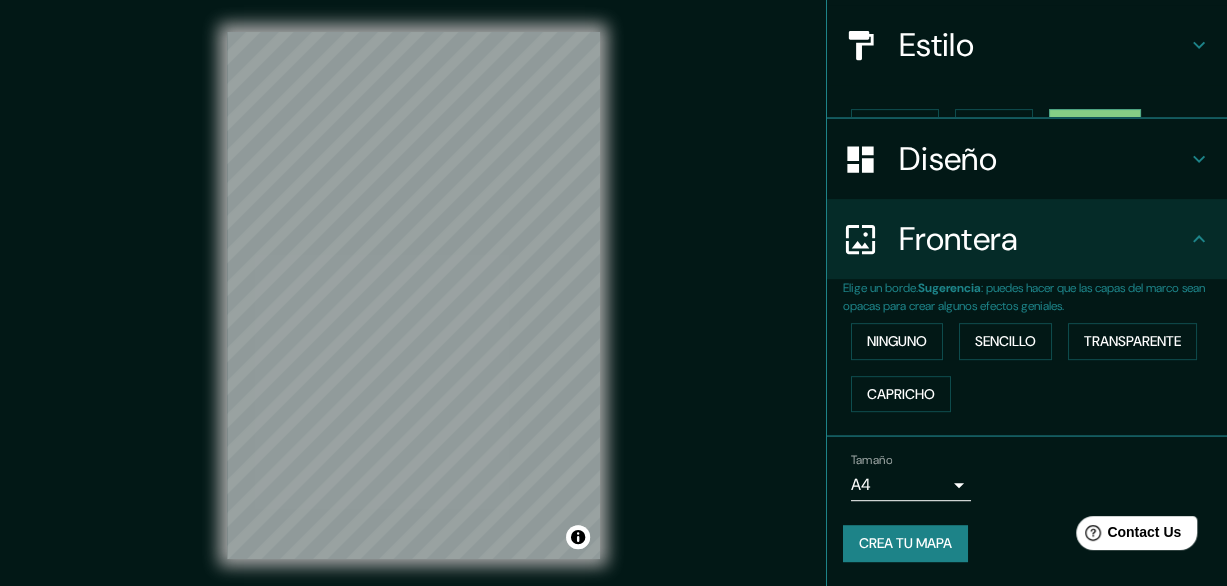 scroll, scrollTop: 186, scrollLeft: 0, axis: vertical 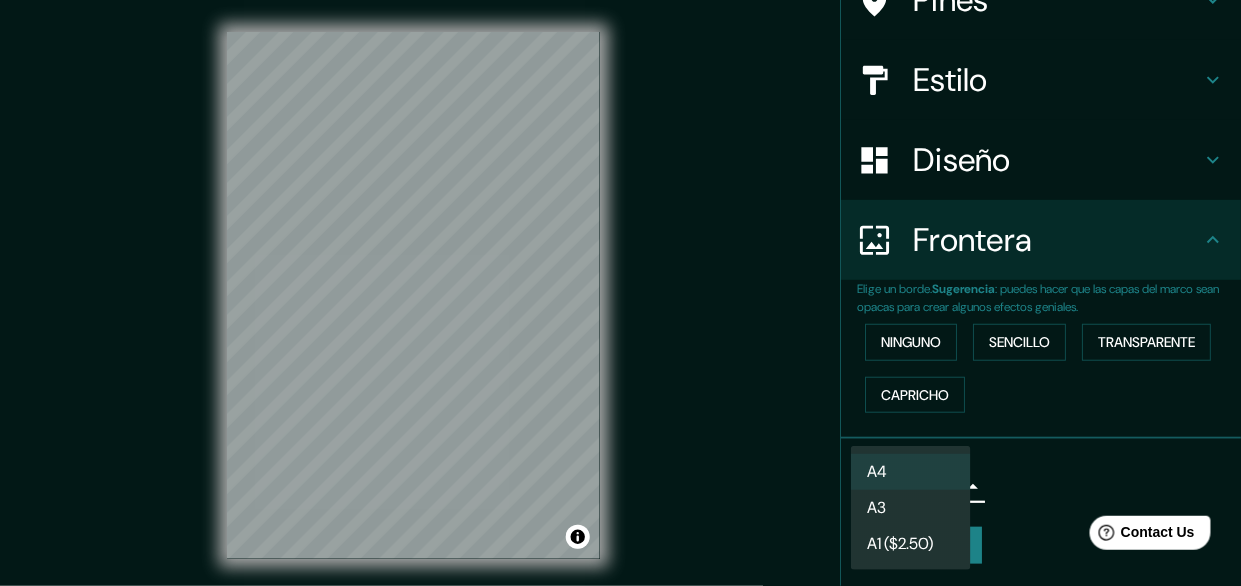 click on "Mappin Ubicación [STREET_ADDRESS] Pines Estilo Diseño Frontera Elige un borde.  Sugerencia : puedes hacer que las capas del marco sean opacas para crear algunos efectos geniales. Ninguno Sencillo Transparente Capricho Tamaño A4 single Crea tu mapa © Mapbox   © OpenStreetMap   Improve this map Cualquier problema, sugerencia o inquietud, envíe un correo electrónico  a [EMAIL_ADDRESS][DOMAIN_NAME] . . . A4 A3 A1 ($2.50)" at bounding box center [620, 293] 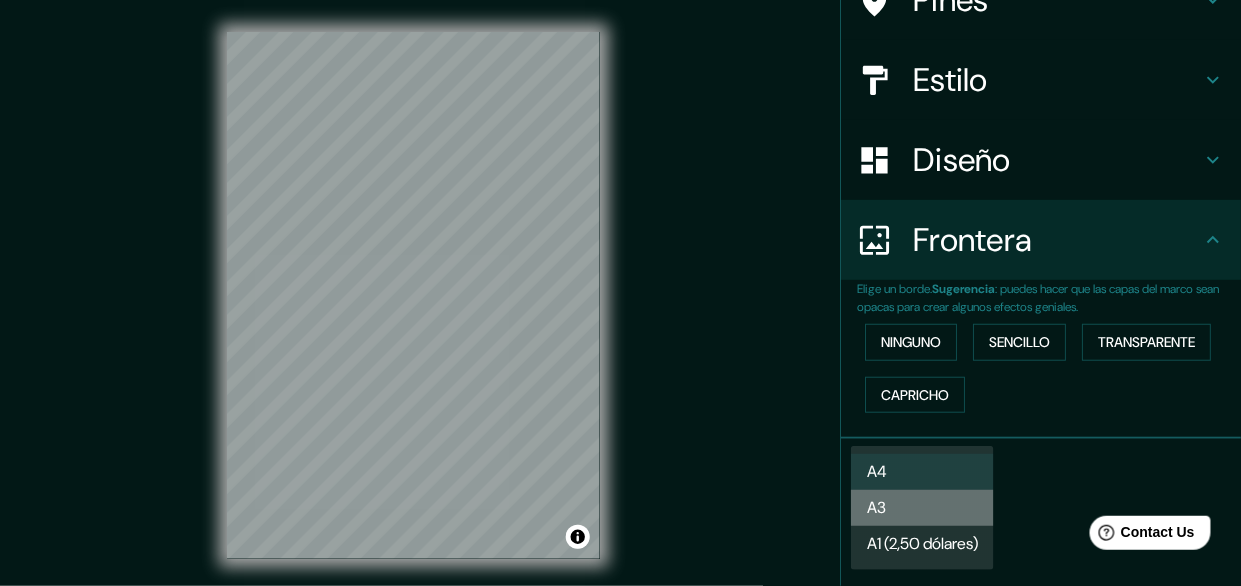 click on "A3" at bounding box center [922, 508] 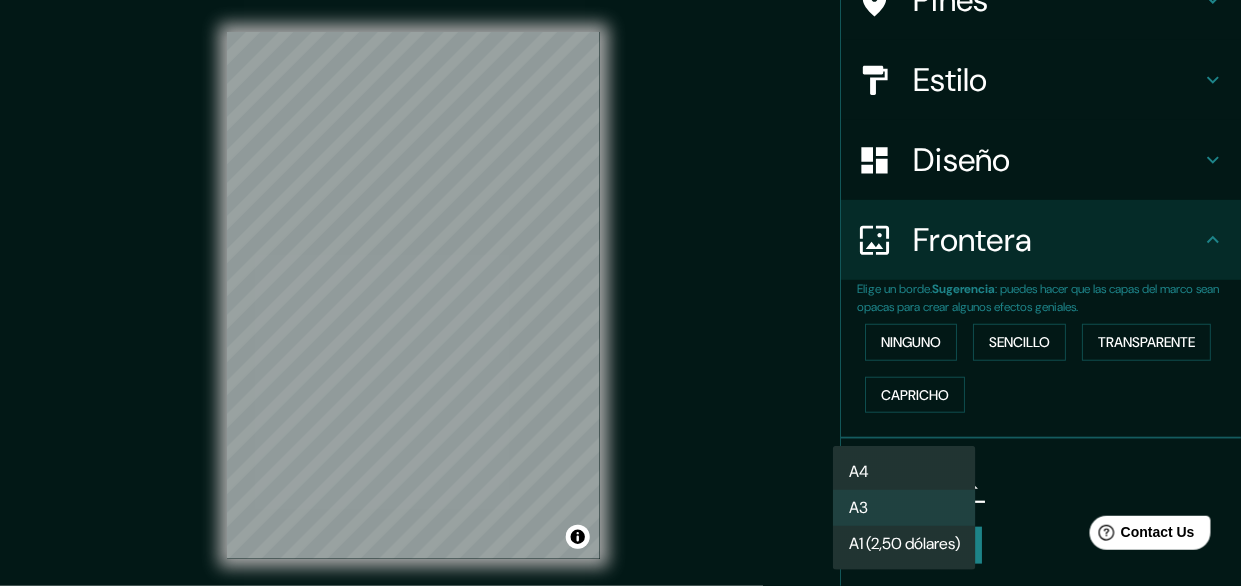 click on "Mappin Ubicación [STREET_ADDRESS] Pines Estilo Diseño Frontera Elige un borde.  Sugerencia : puedes hacer que las capas del marco sean opacas para crear algunos efectos geniales. Ninguno Sencillo Transparente Capricho Tamaño A3 a4 Crea tu mapa © Mapbox   © OpenStreetMap   Improve this map Cualquier problema, sugerencia o inquietud, envíe un correo electrónico  a [EMAIL_ADDRESS][DOMAIN_NAME] . . . A4 A3 A1 (2,50 dólares)" at bounding box center (620, 293) 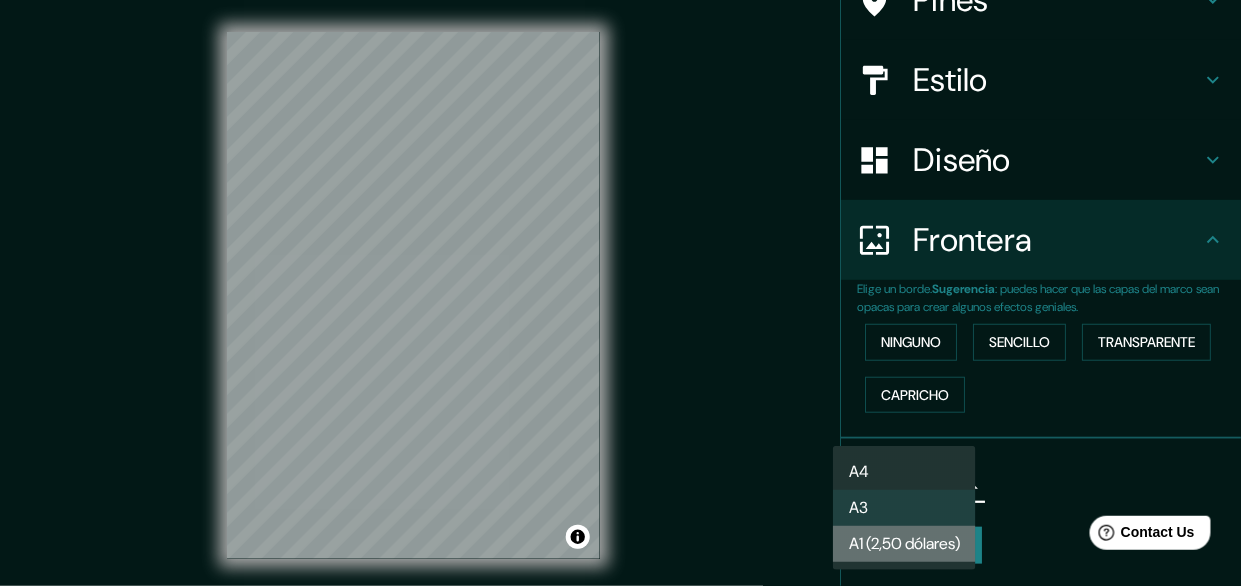 click on "A1 (2,50 dólares)" at bounding box center [904, 544] 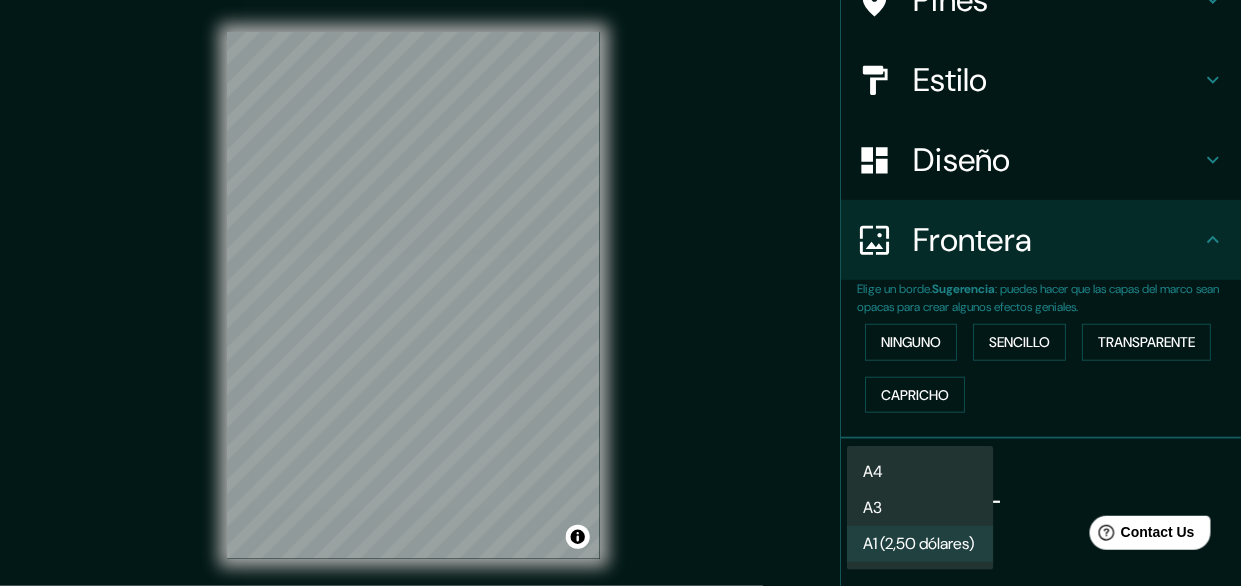 click on "Mappin Ubicación [STREET_ADDRESS] Pines Estilo Diseño Frontera Elige un borde.  Sugerencia : puedes hacer que las capas del marco sean opacas para crear algunos efectos geniales. Ninguno Sencillo Transparente Capricho Tamaño A1 (2,50 dólares) a3 Crea tu mapa © Mapbox   © OpenStreetMap   Improve this map Cualquier problema, sugerencia o inquietud, envíe un correo electrónico  a [EMAIL_ADDRESS][DOMAIN_NAME] . . . A4 A3 A1 (2,50 dólares)" at bounding box center (620, 293) 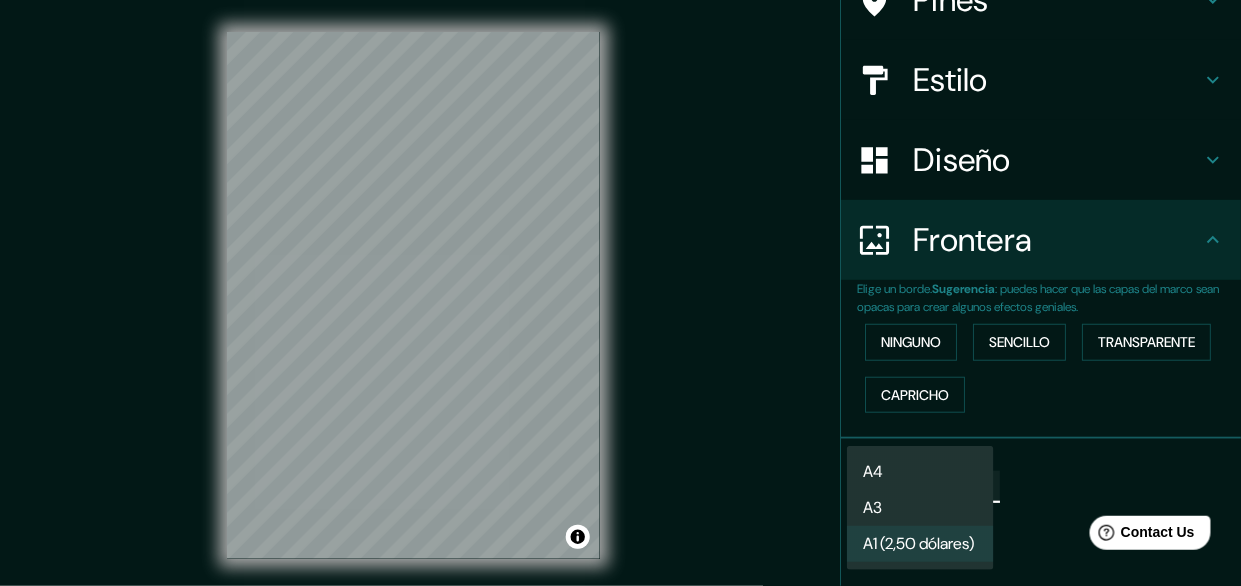 type on "single" 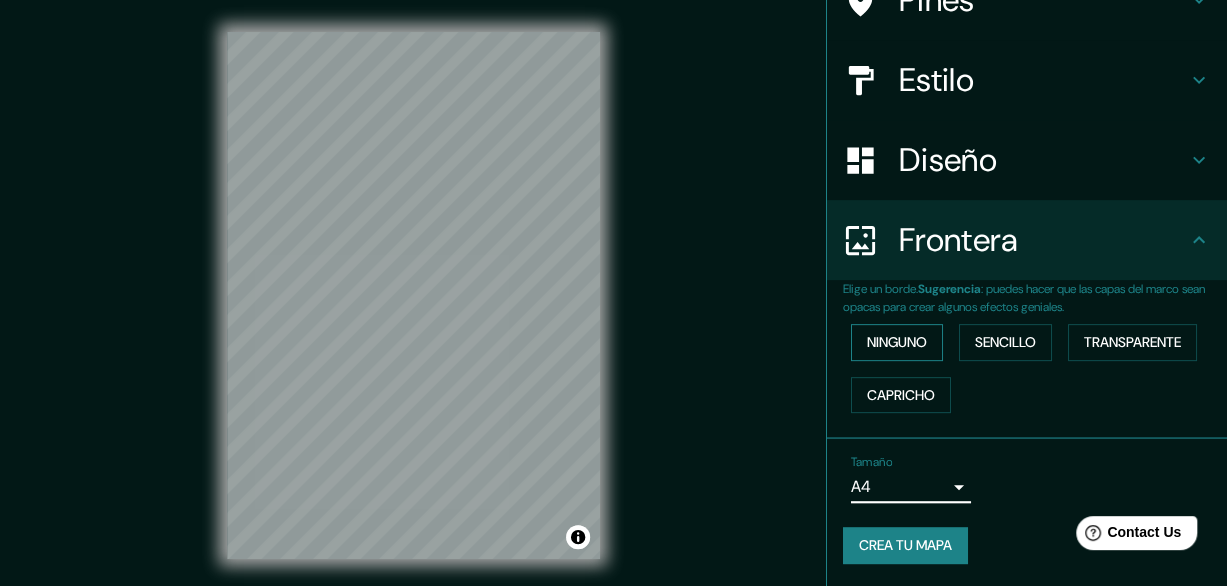 click on "Ninguno" at bounding box center [897, 342] 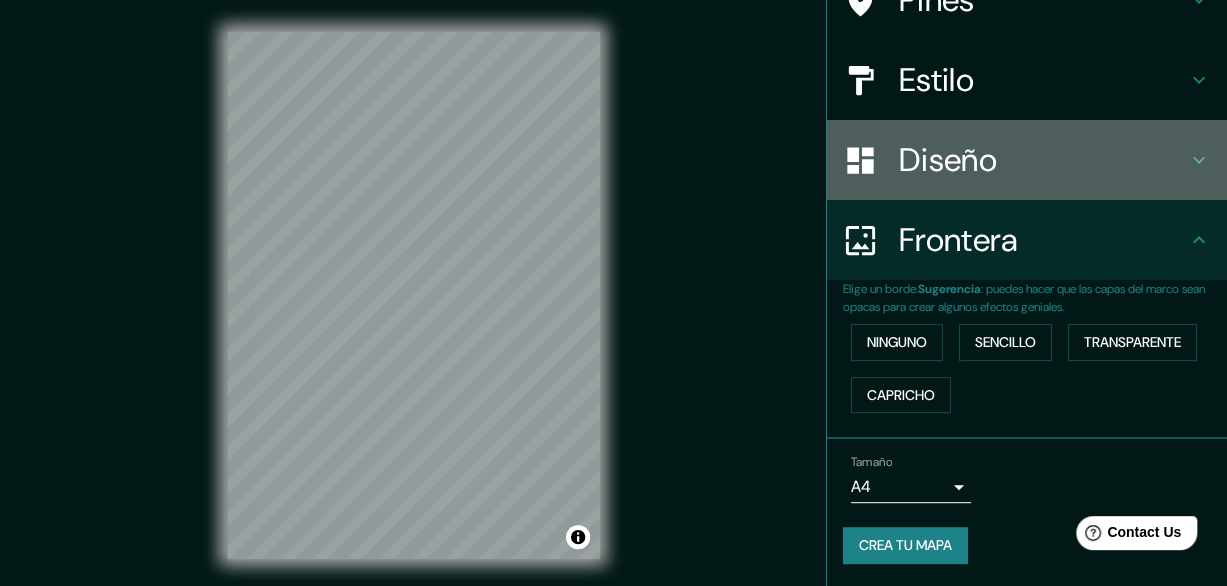 click on "Diseño" at bounding box center [1043, 160] 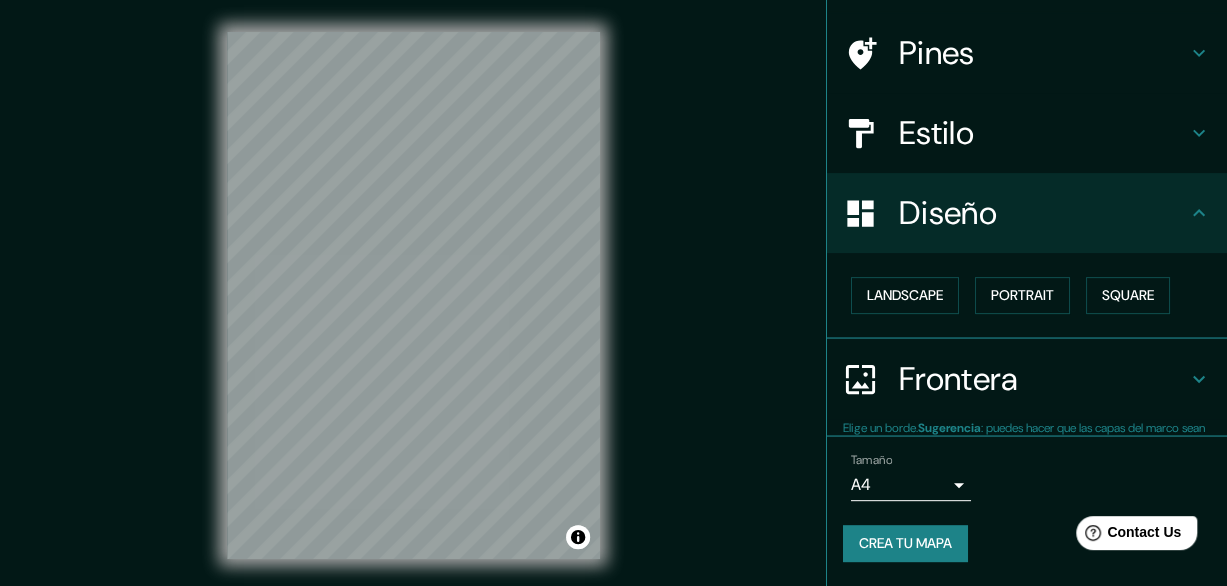 scroll, scrollTop: 132, scrollLeft: 0, axis: vertical 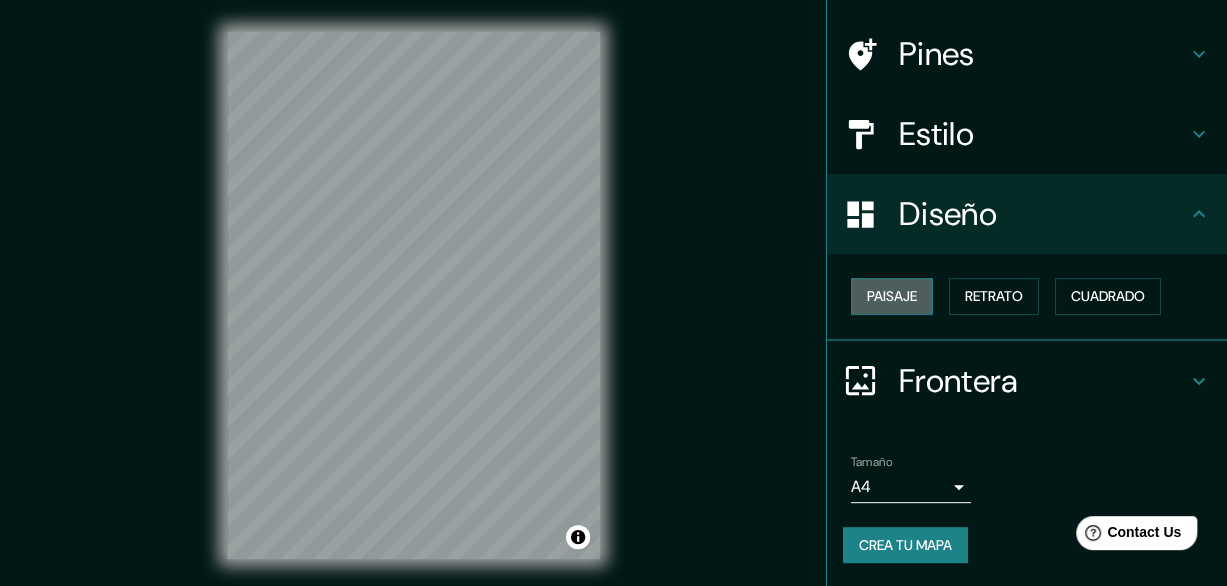 click on "Paisaje" at bounding box center (892, 296) 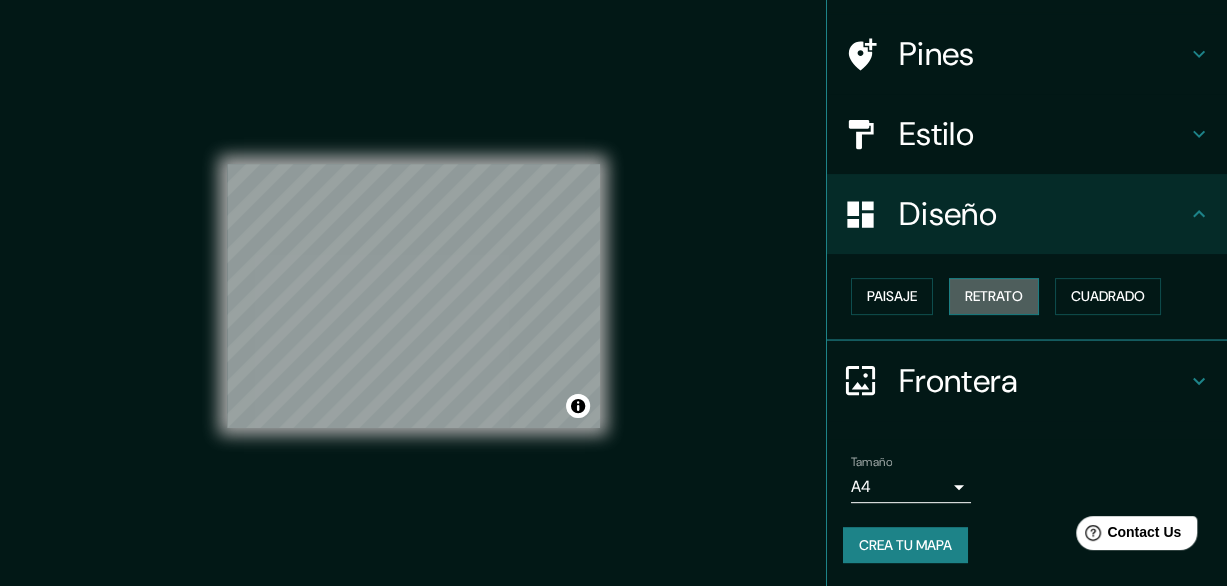 click on "Retrato" at bounding box center (994, 296) 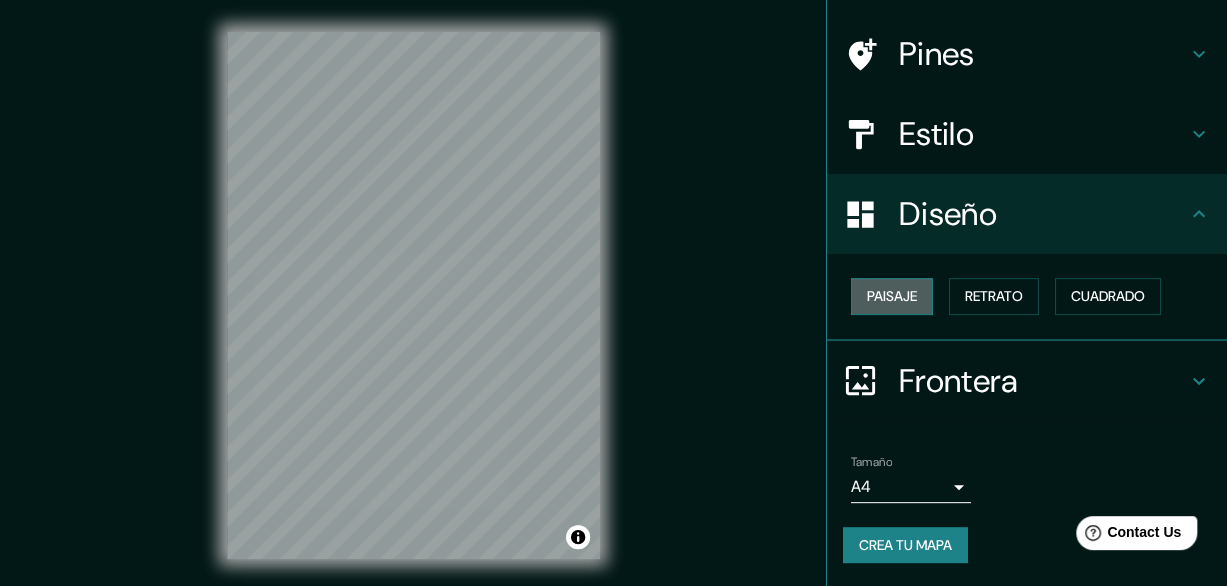 click on "Paisaje" at bounding box center (892, 296) 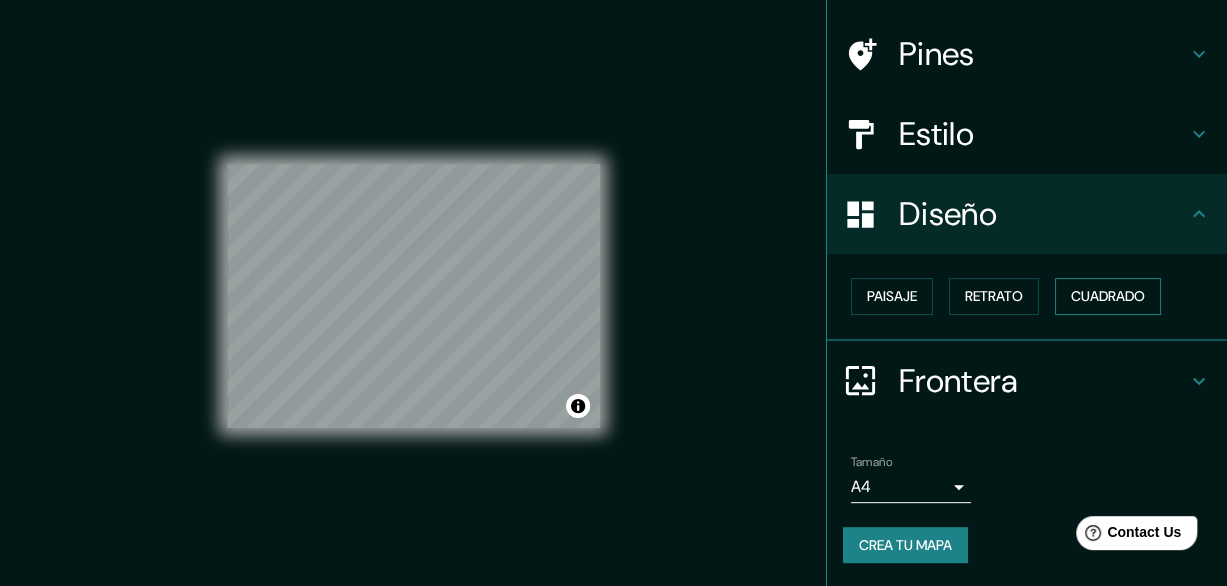 click on "Cuadrado" at bounding box center (1108, 296) 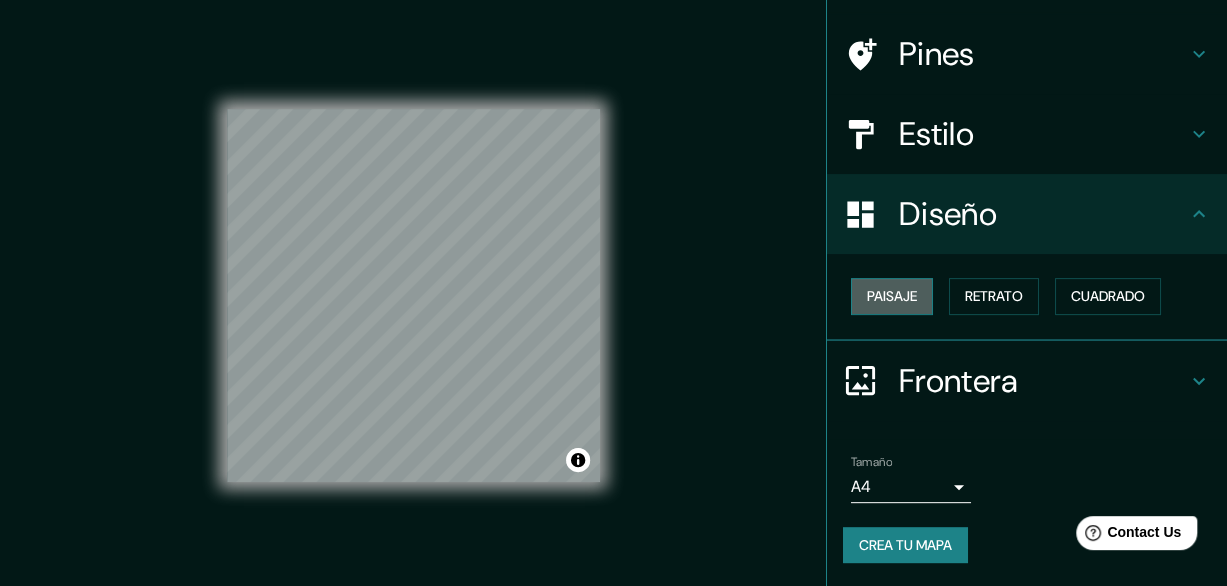 click on "Paisaje" at bounding box center (892, 296) 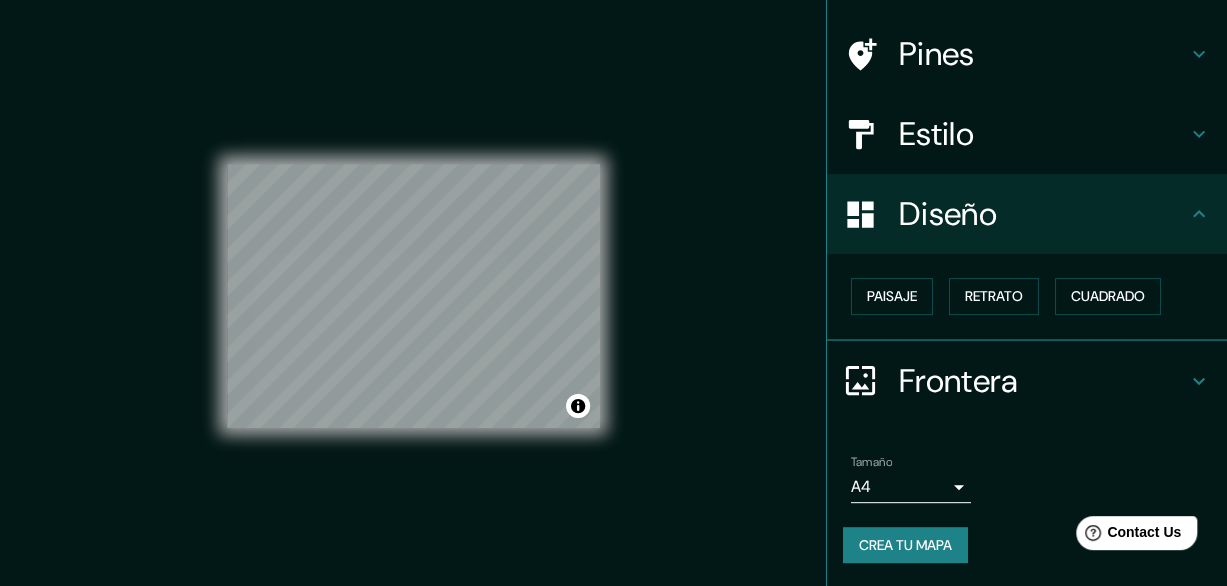 click on "Estilo" at bounding box center (1043, 134) 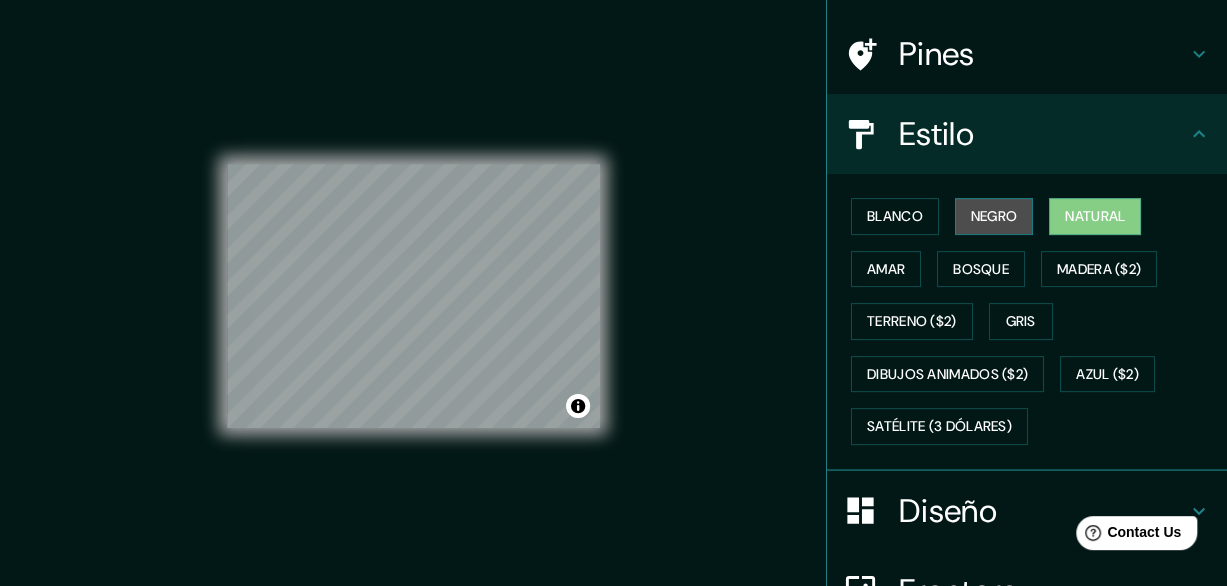 click on "Negro" at bounding box center (994, 216) 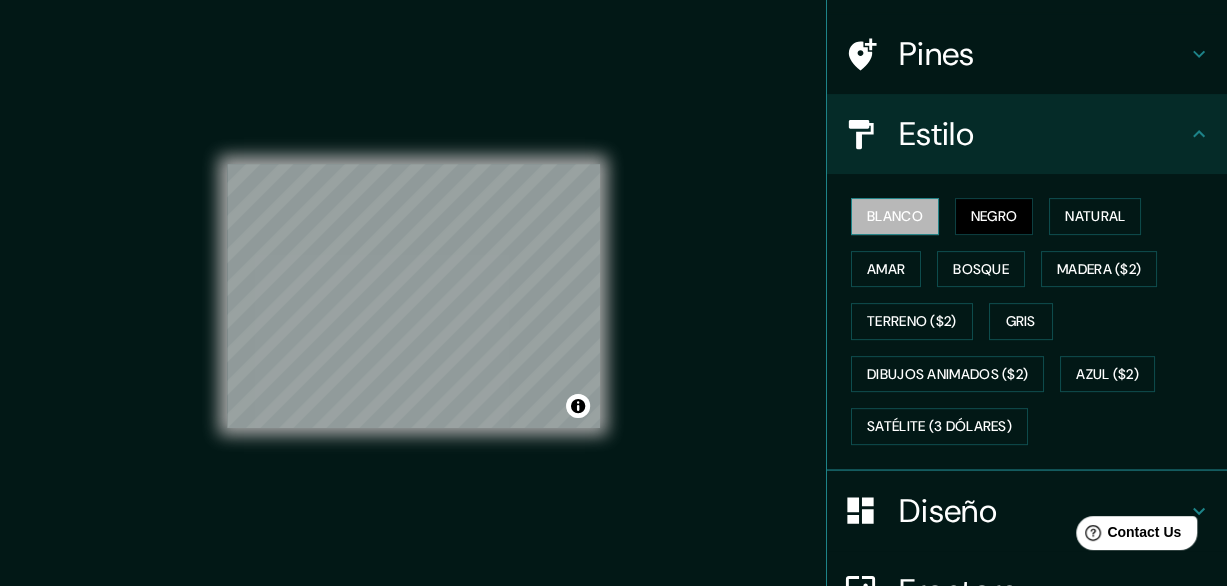click on "Blanco" at bounding box center [895, 216] 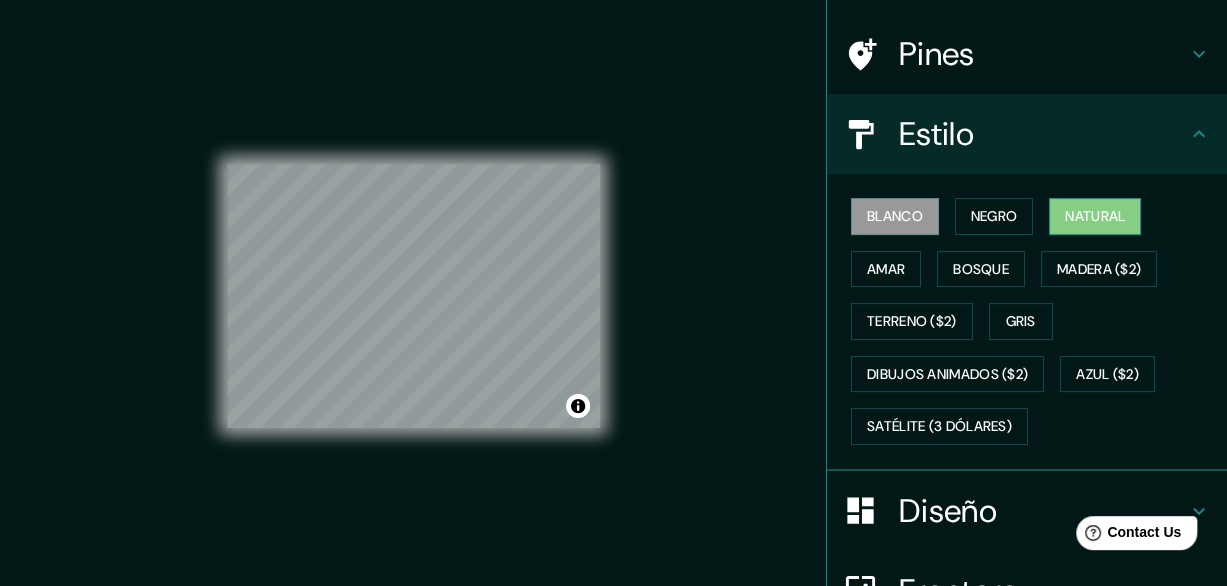 click on "Natural" at bounding box center [1095, 216] 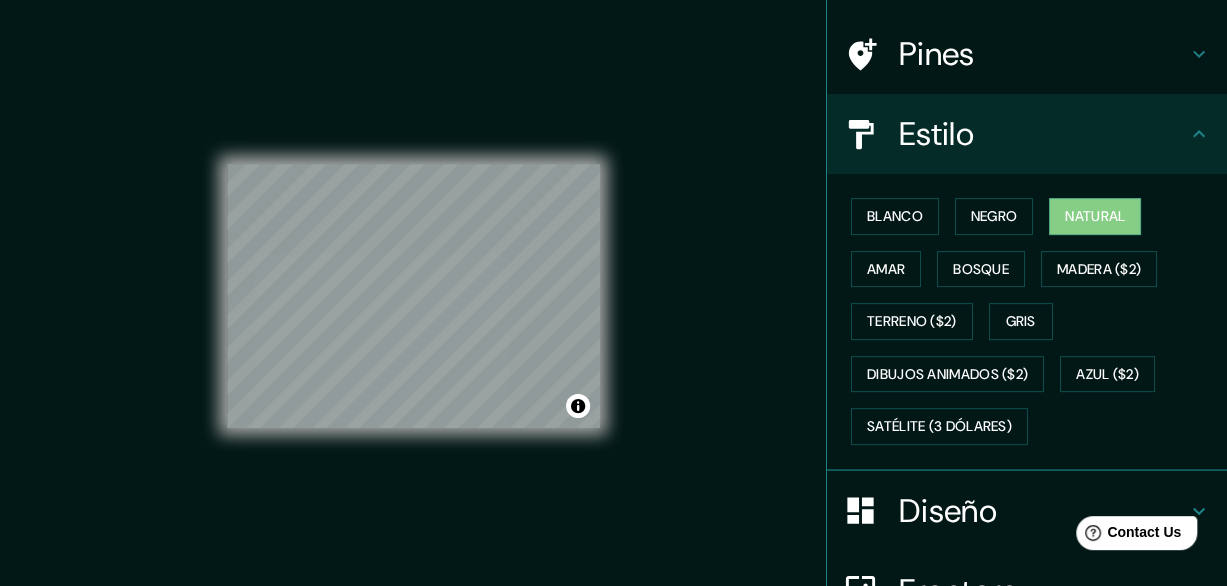 scroll, scrollTop: 338, scrollLeft: 0, axis: vertical 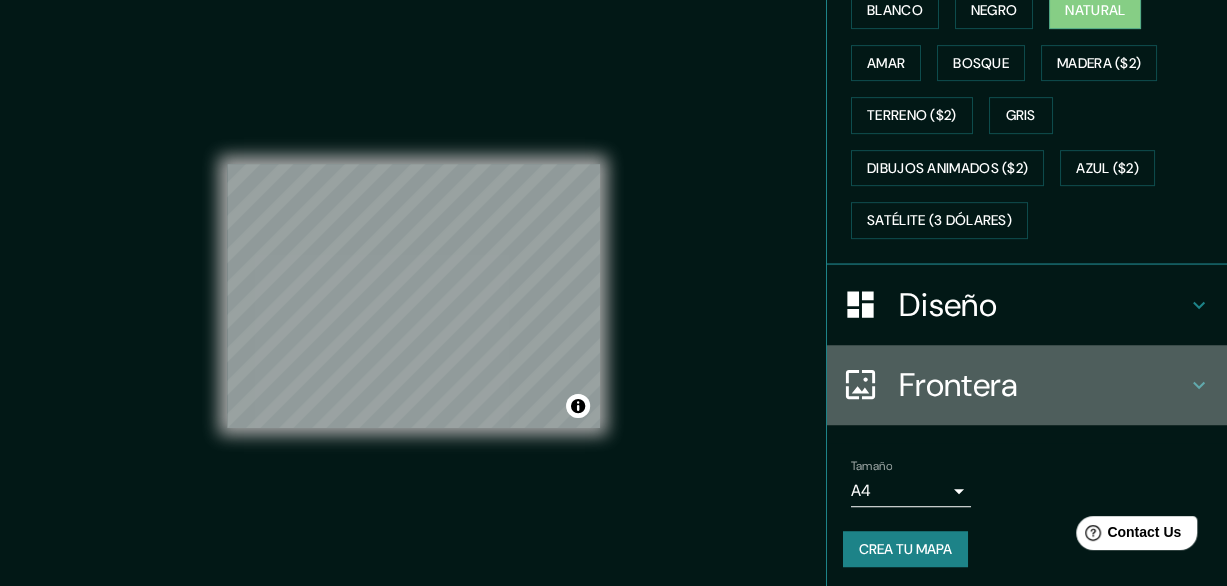click on "Frontera" at bounding box center (1043, 385) 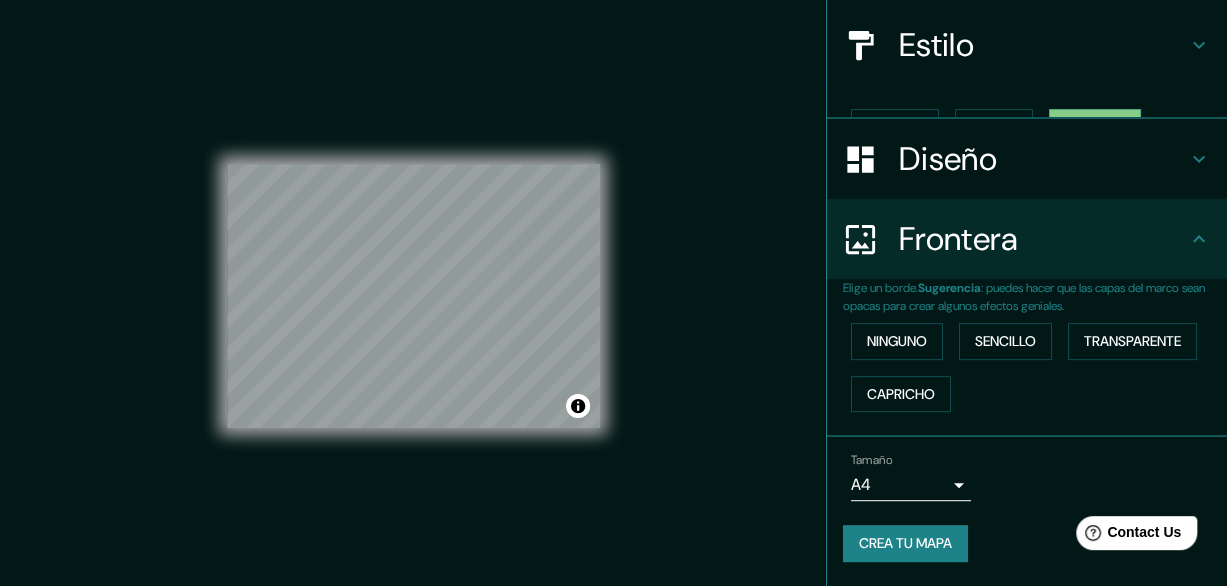 scroll, scrollTop: 186, scrollLeft: 0, axis: vertical 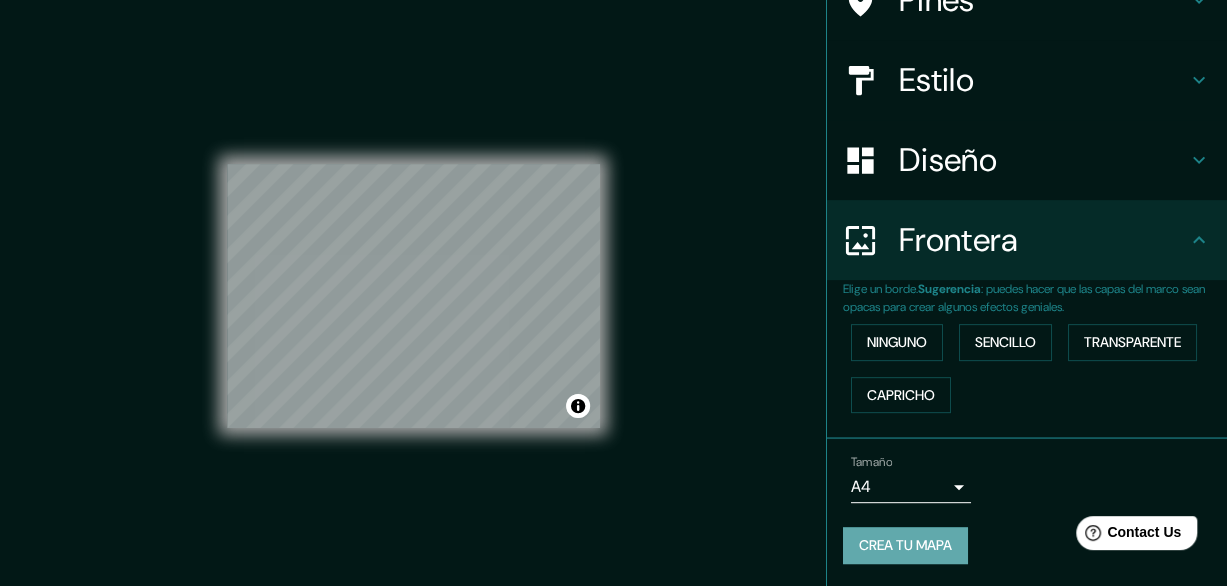 click on "Crea tu mapa" at bounding box center [905, 545] 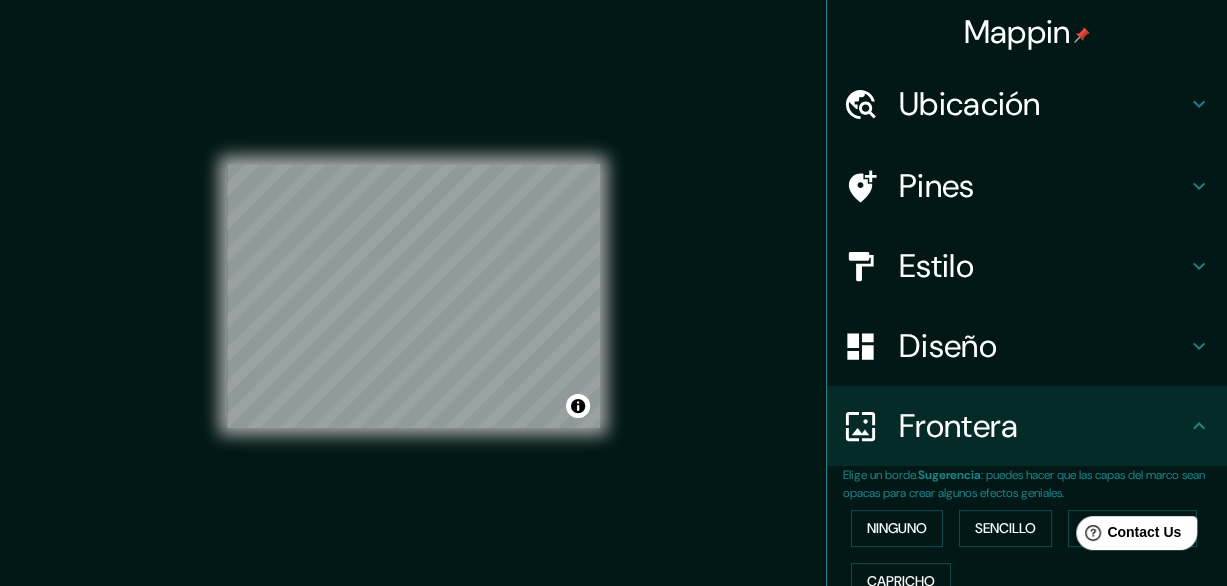 scroll, scrollTop: 186, scrollLeft: 0, axis: vertical 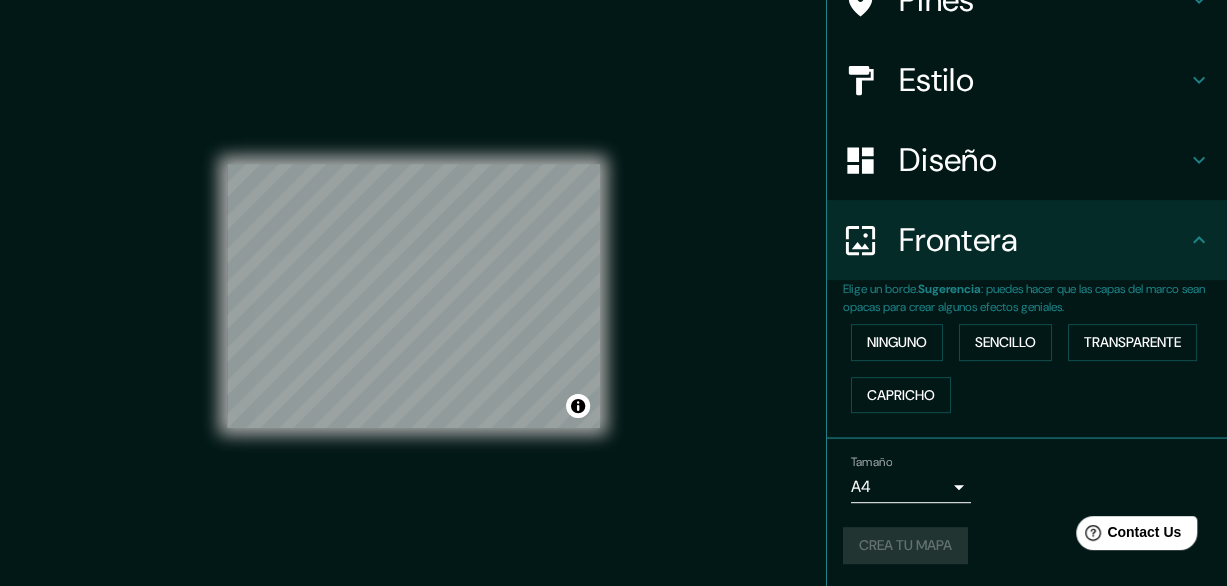 click on "Tamaño A4 single" at bounding box center [1027, 479] 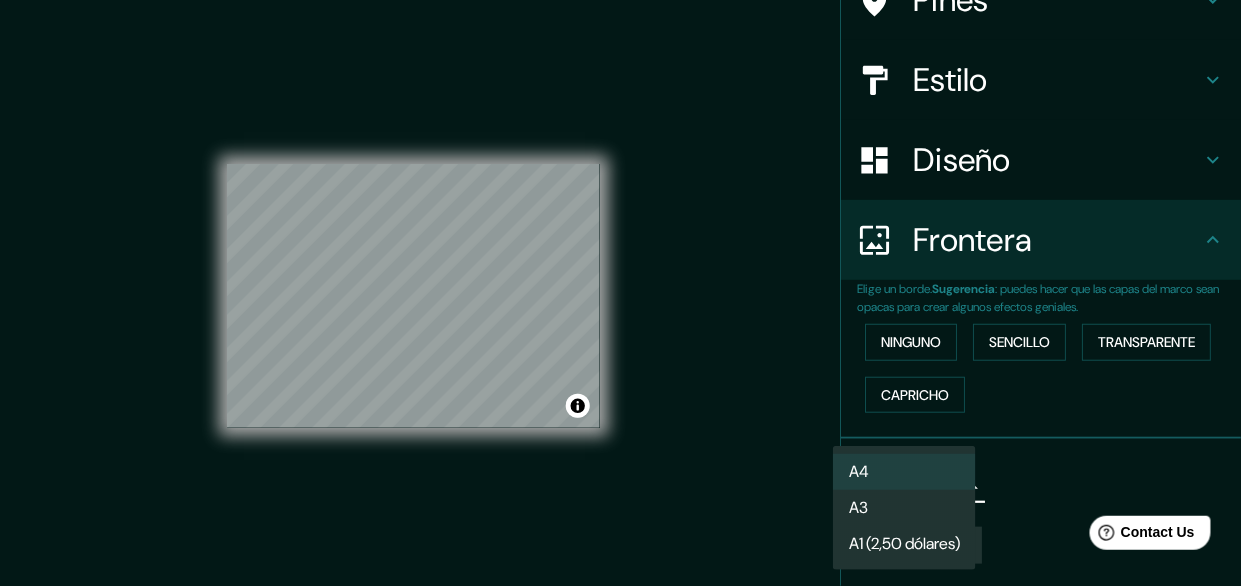 click on "Mappin Ubicación [STREET_ADDRESS] Pines Estilo Diseño Frontera Elige un borde.  Sugerencia : puedes hacer que las capas del marco sean opacas para crear algunos efectos geniales. Ninguno Sencillo Transparente Capricho Tamaño A4 single Crea tu mapa © Mapbox   © OpenStreetMap   Improve this map Cualquier problema, sugerencia o inquietud, envíe un correo electrónico  a [EMAIL_ADDRESS][DOMAIN_NAME] . . . A4 A3 A1 (2,50 dólares)" at bounding box center (620, 293) 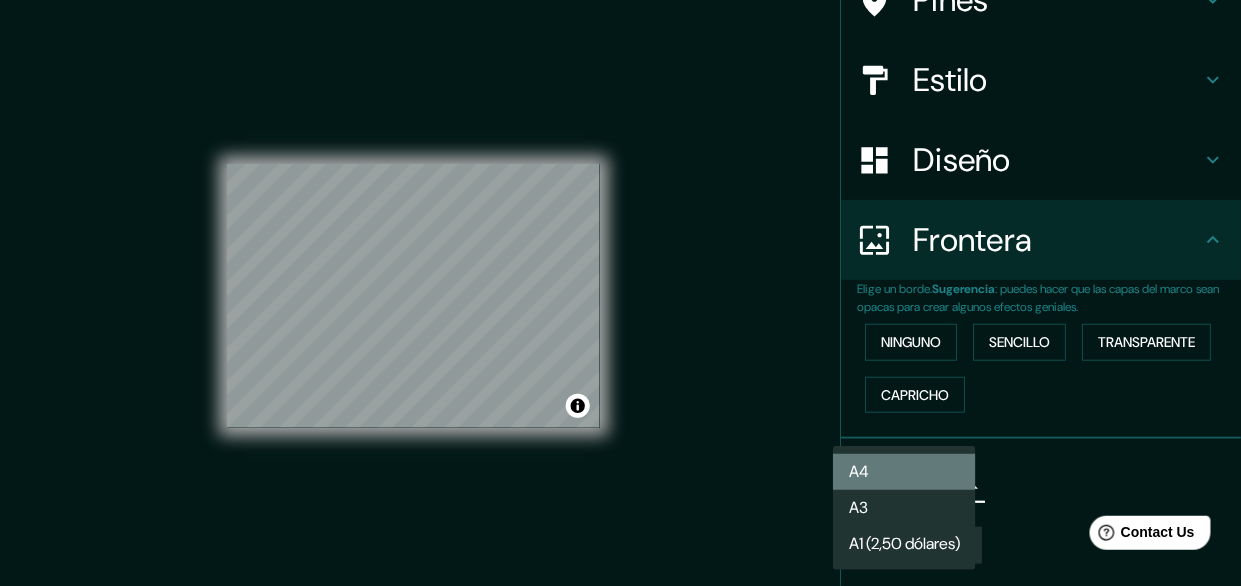 click on "A4" at bounding box center [904, 472] 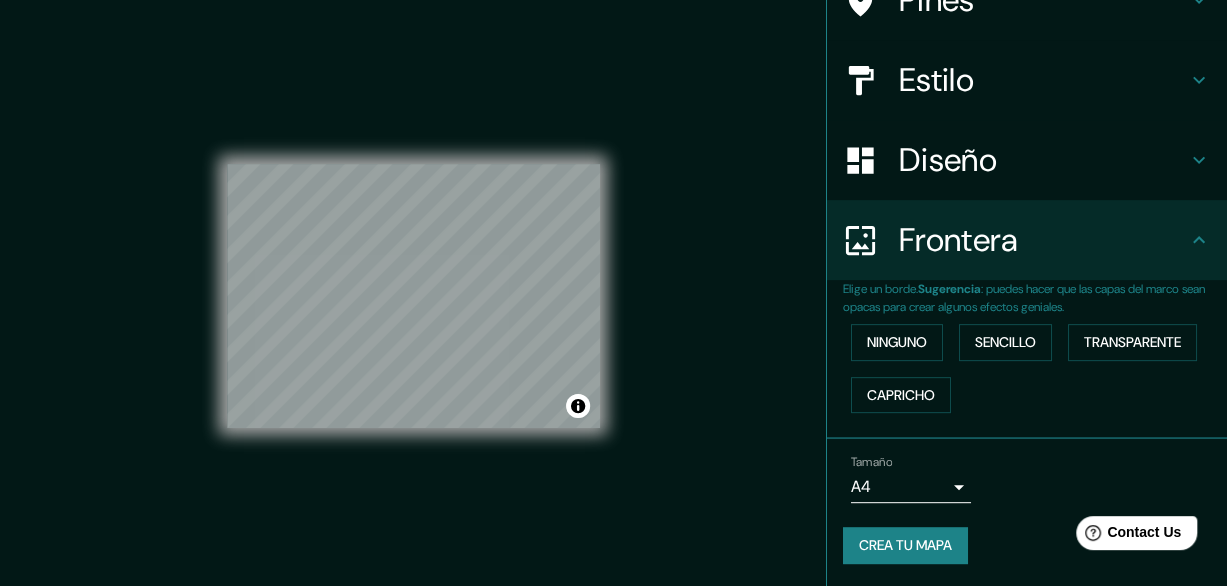 click on "Crea tu mapa" at bounding box center [1027, 545] 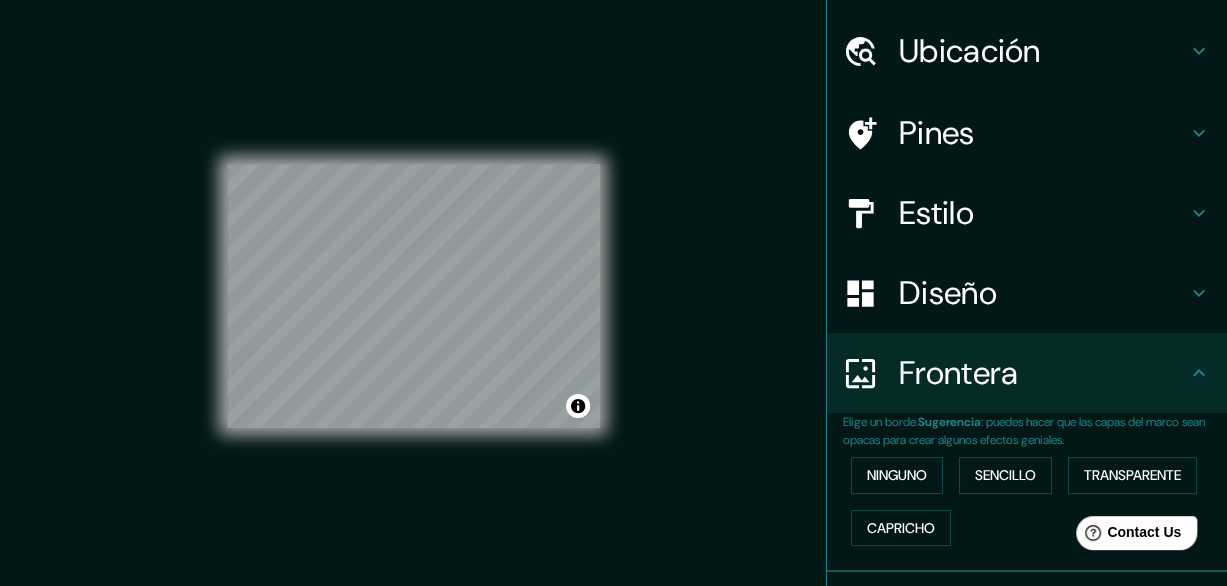 scroll, scrollTop: 0, scrollLeft: 0, axis: both 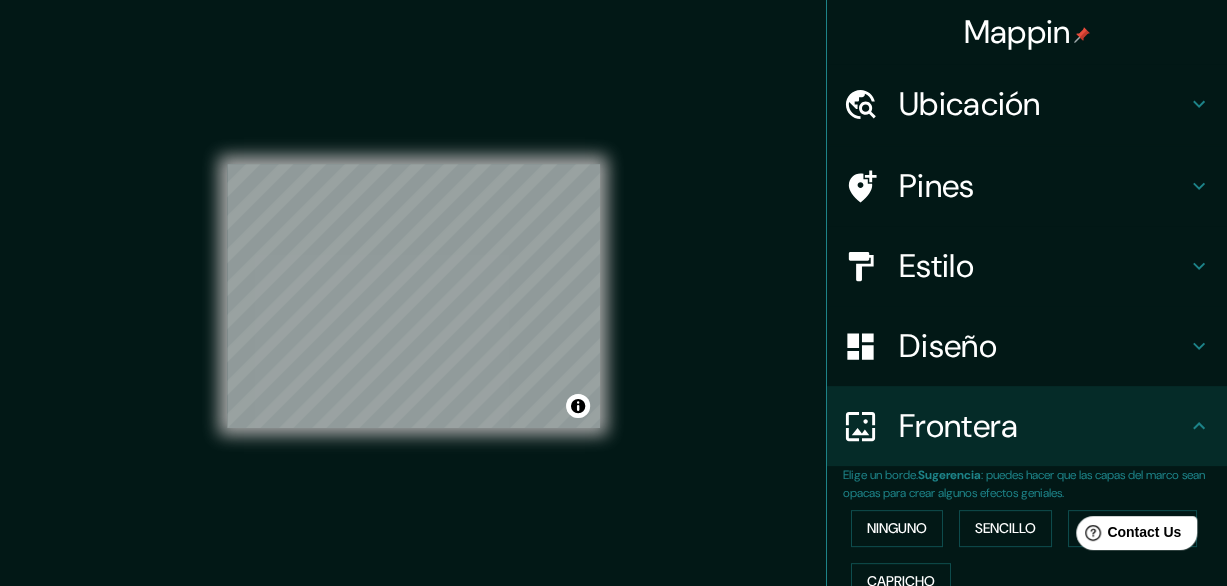 click on "Ubicación" at bounding box center (1043, 104) 